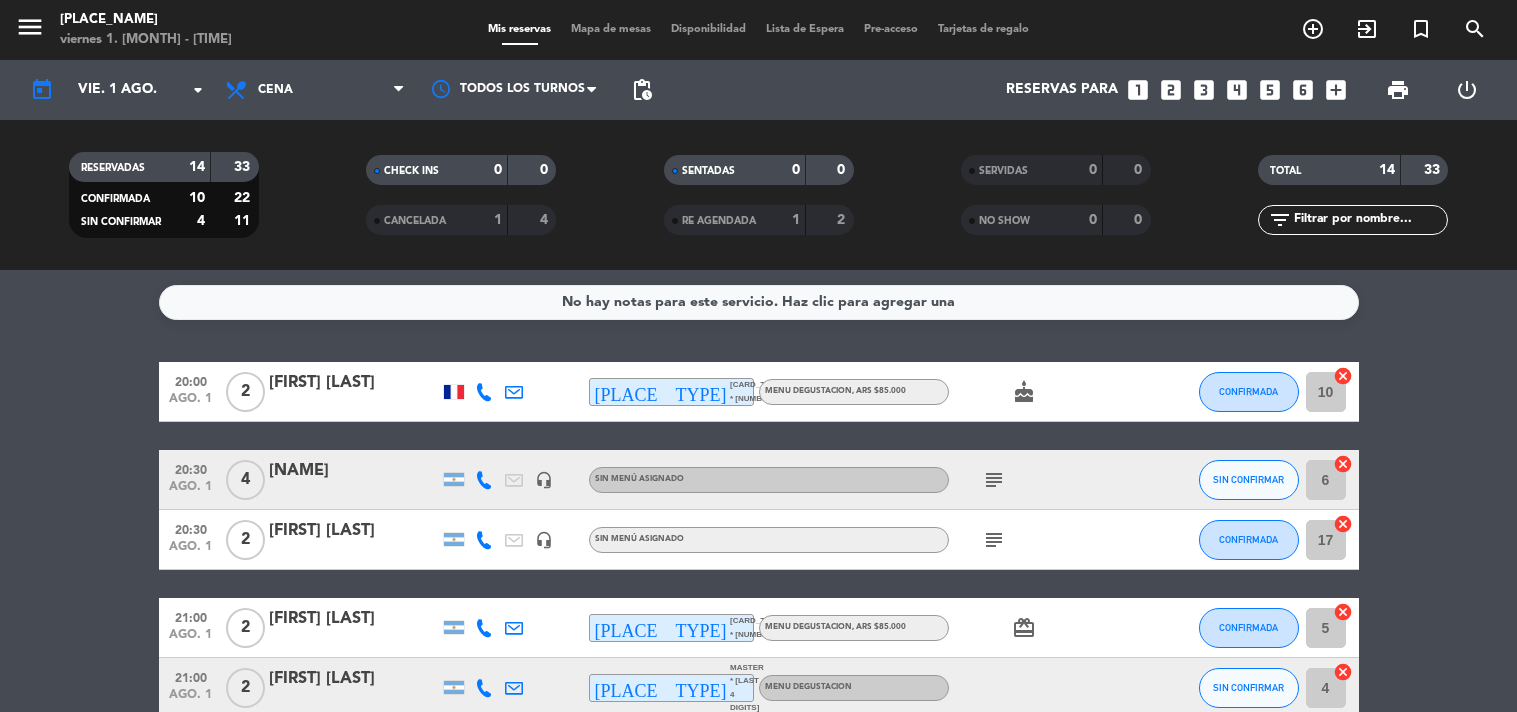 scroll, scrollTop: 0, scrollLeft: 0, axis: both 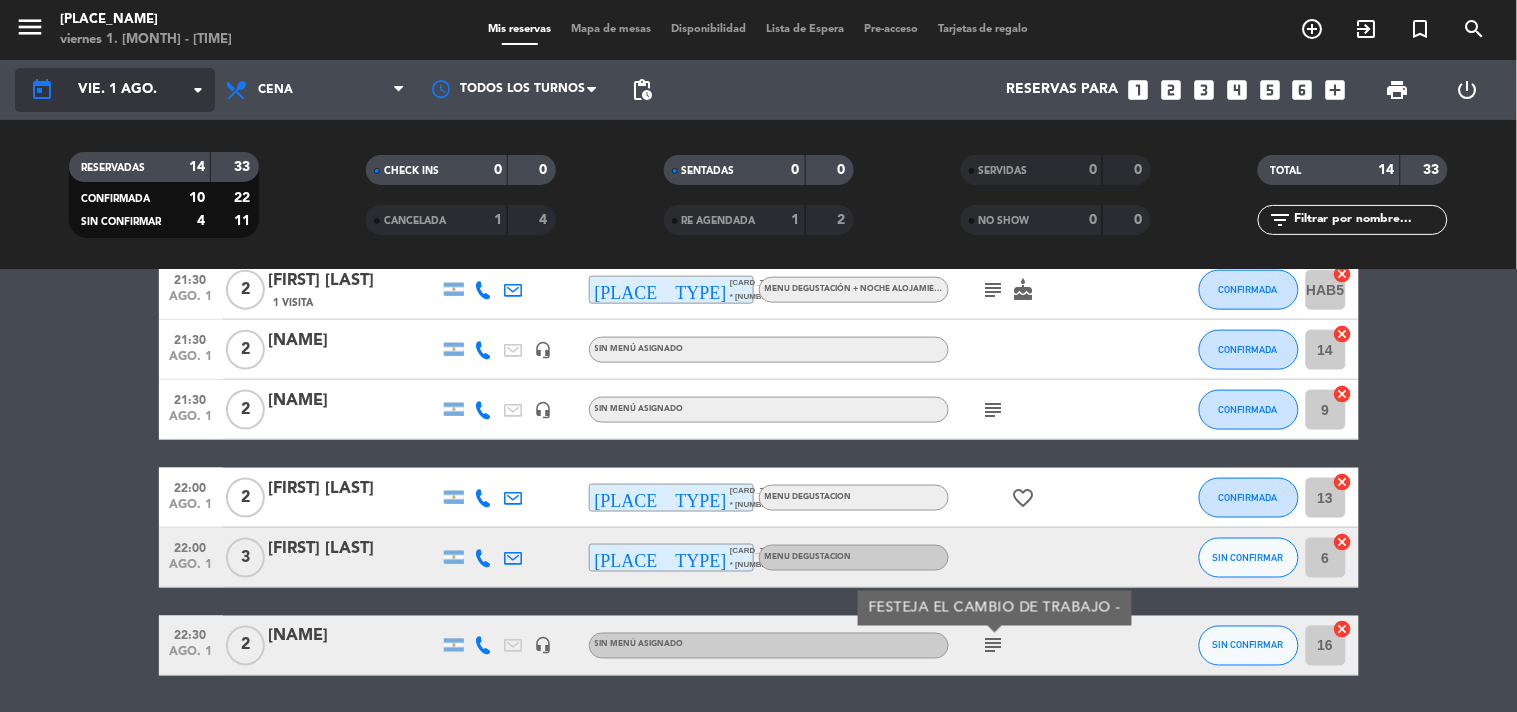 click on "vie. 1 ago." 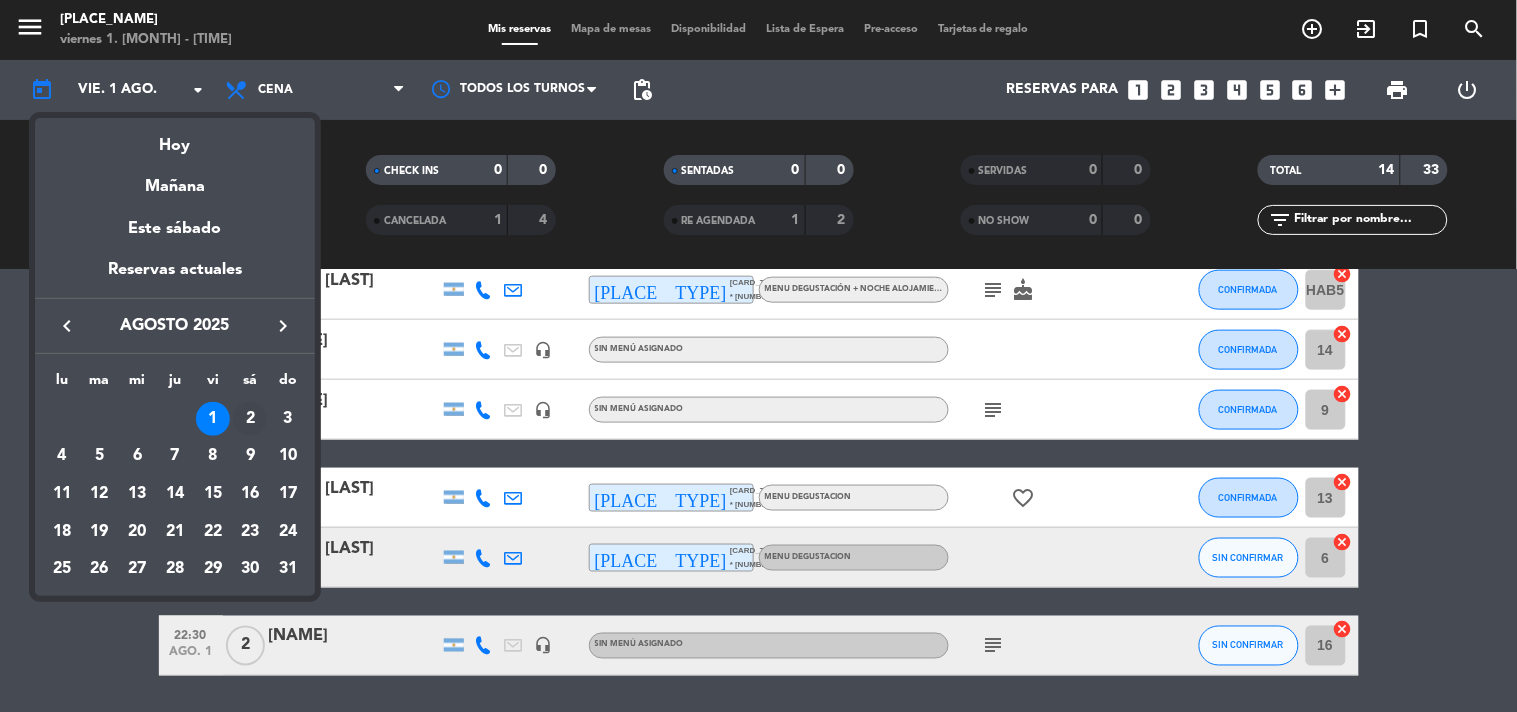 click on "2" at bounding box center (250, 419) 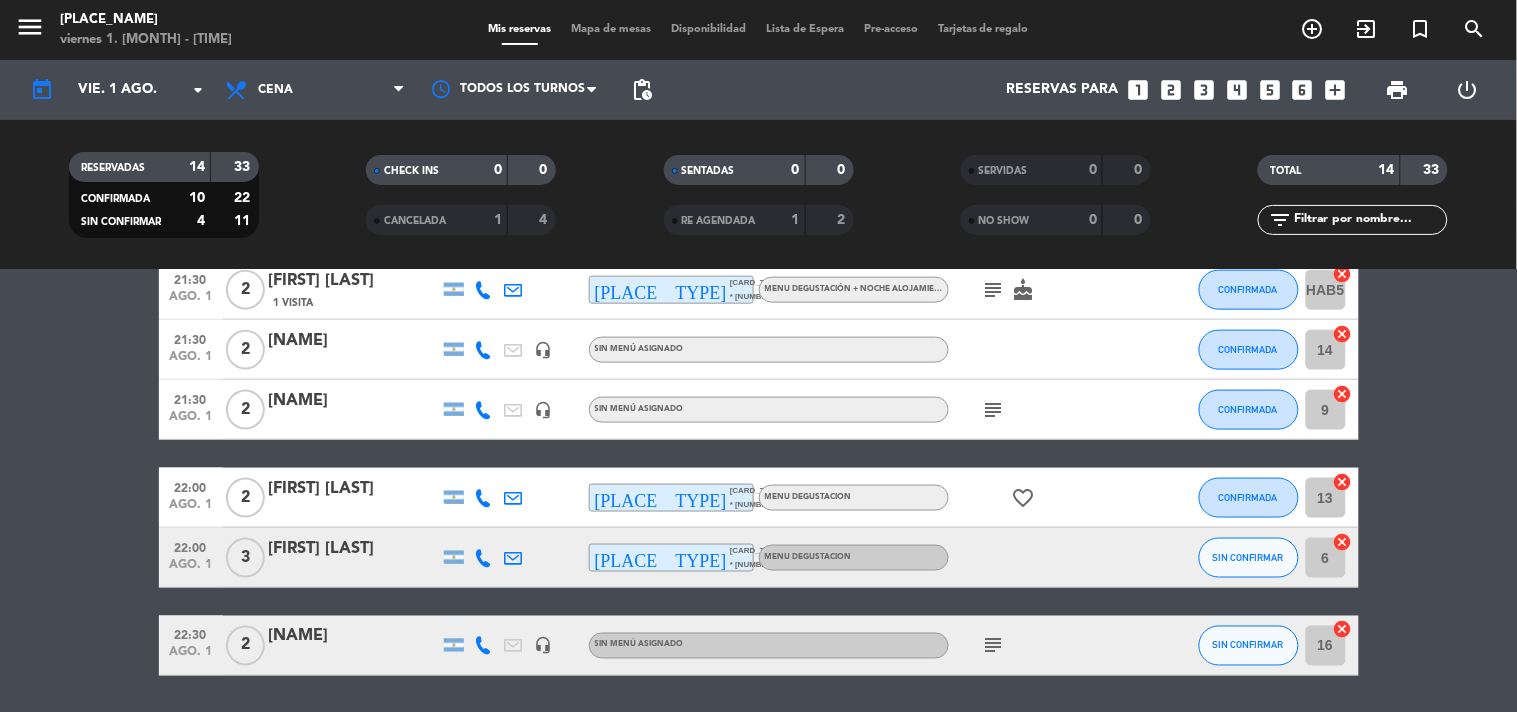 type on "sáb. 2 ago." 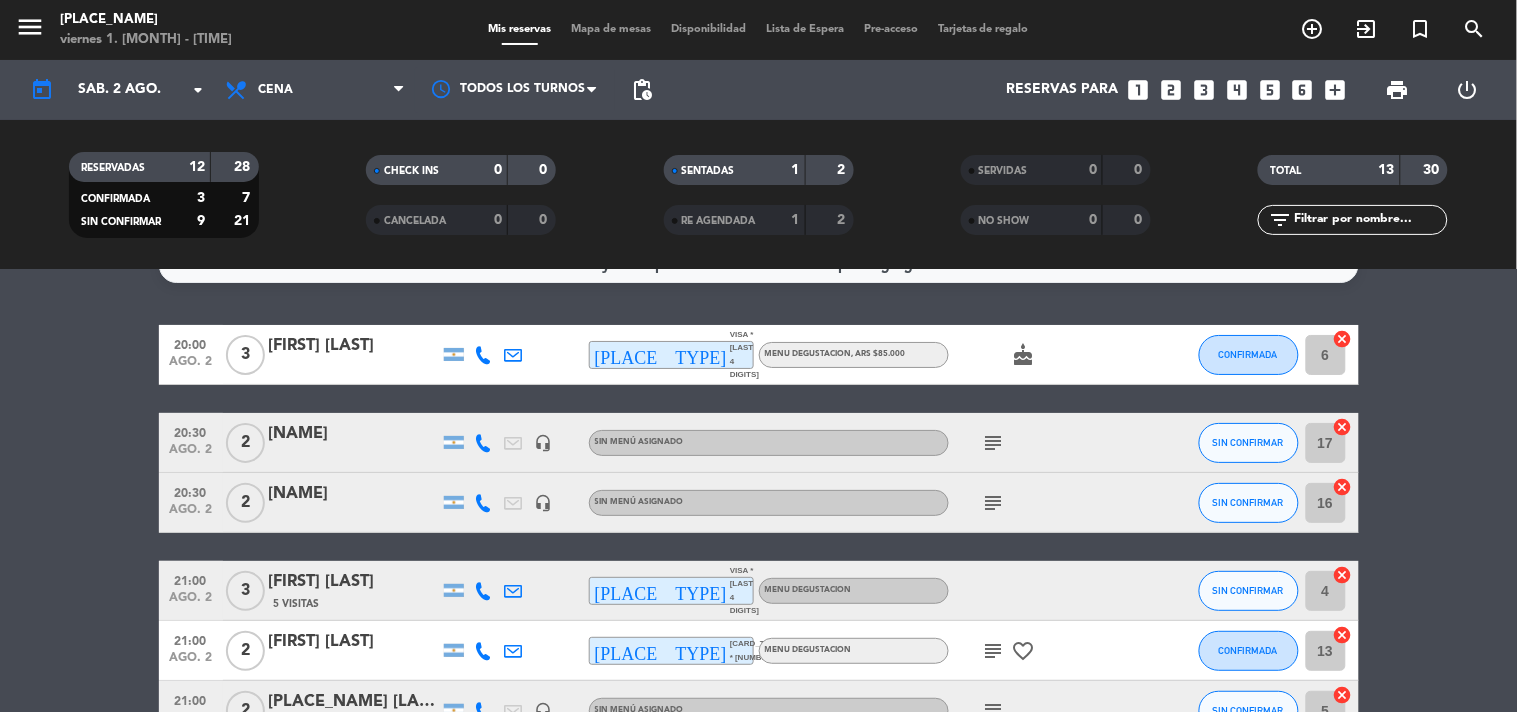 scroll, scrollTop: 0, scrollLeft: 0, axis: both 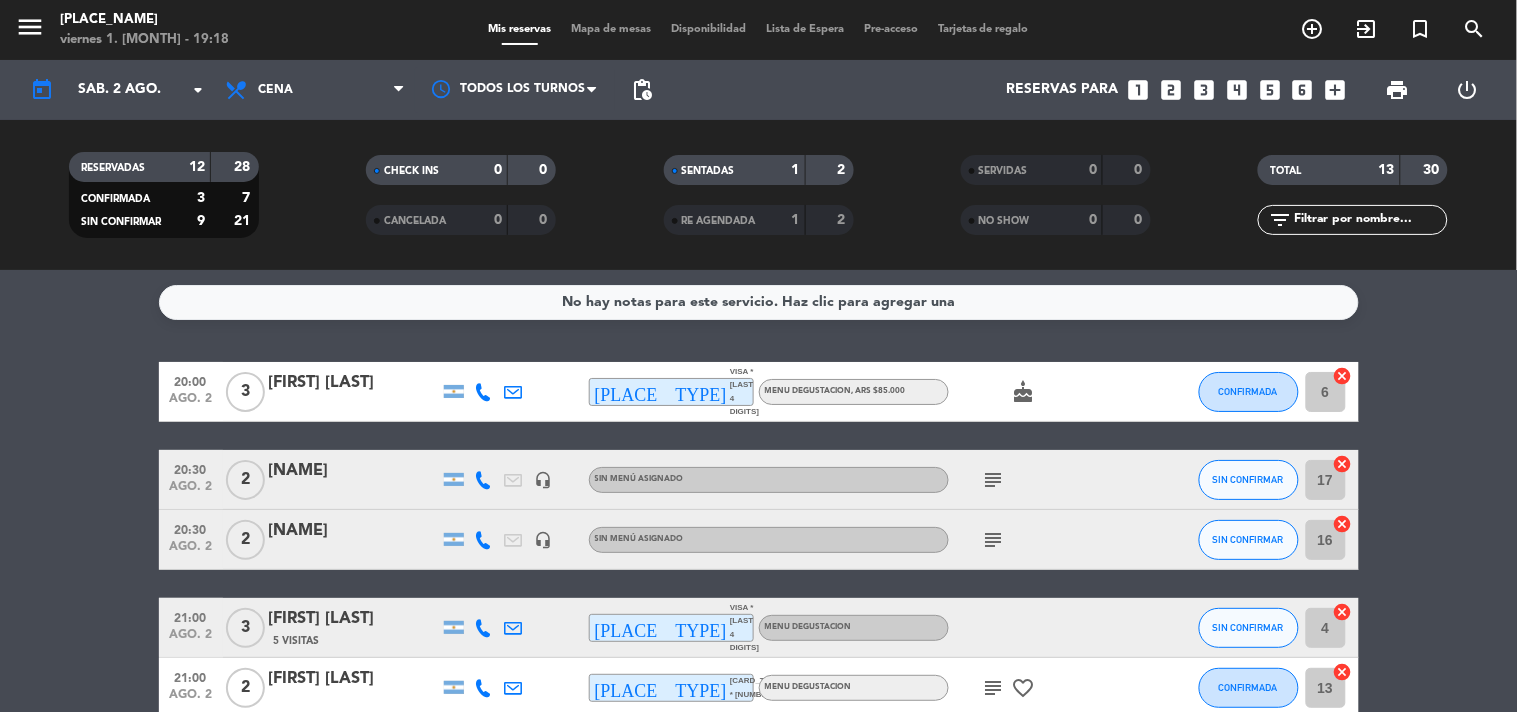 click on "[NAME]" 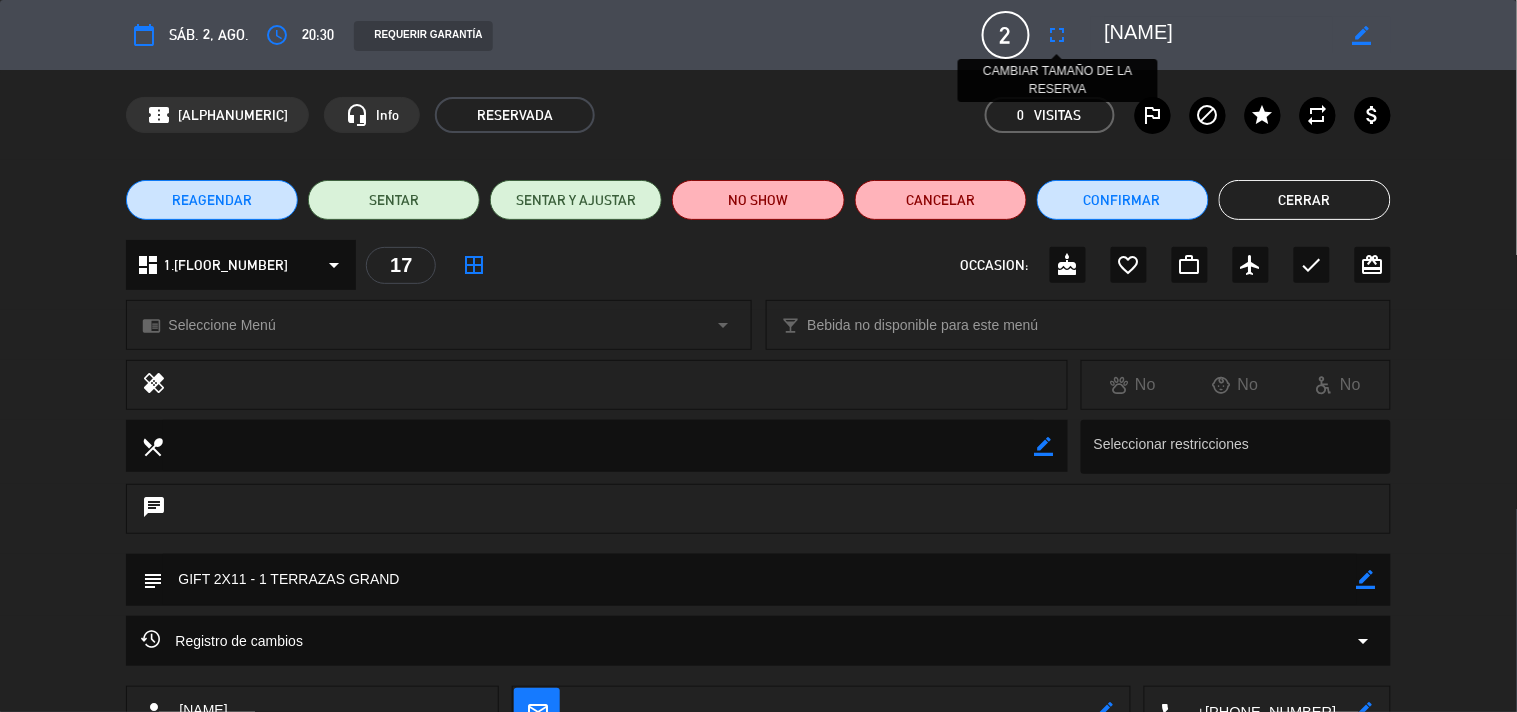 click on "fullscreen" at bounding box center (1058, 35) 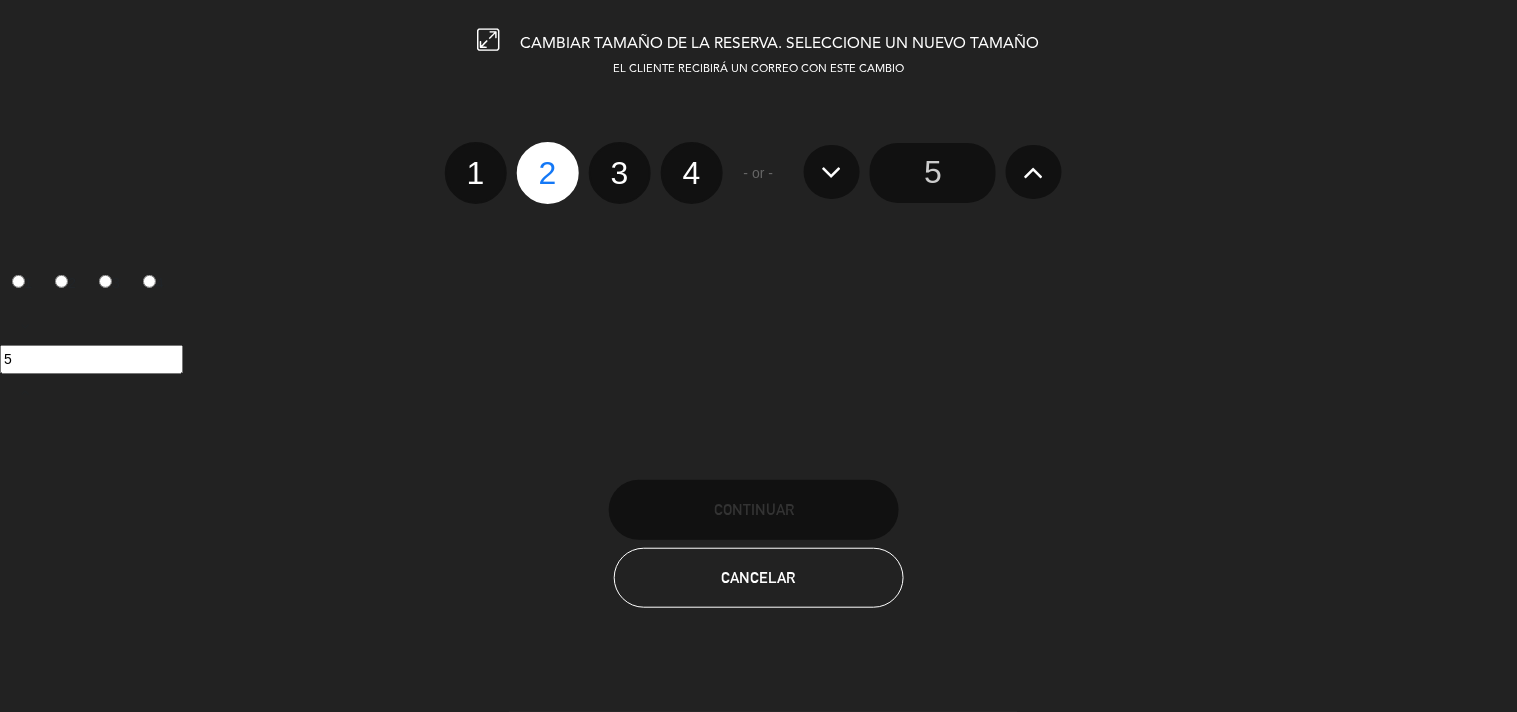 click on "4" 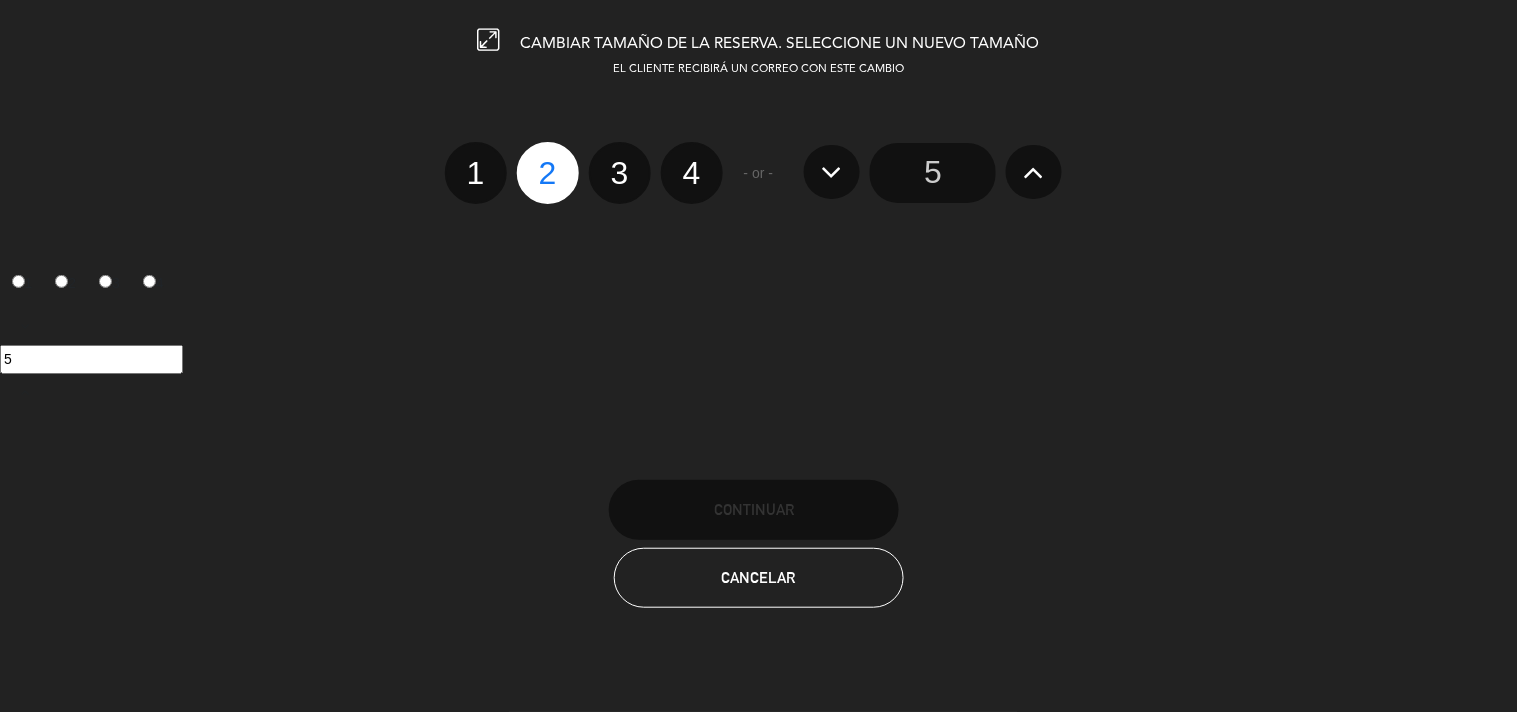 radio on "false" 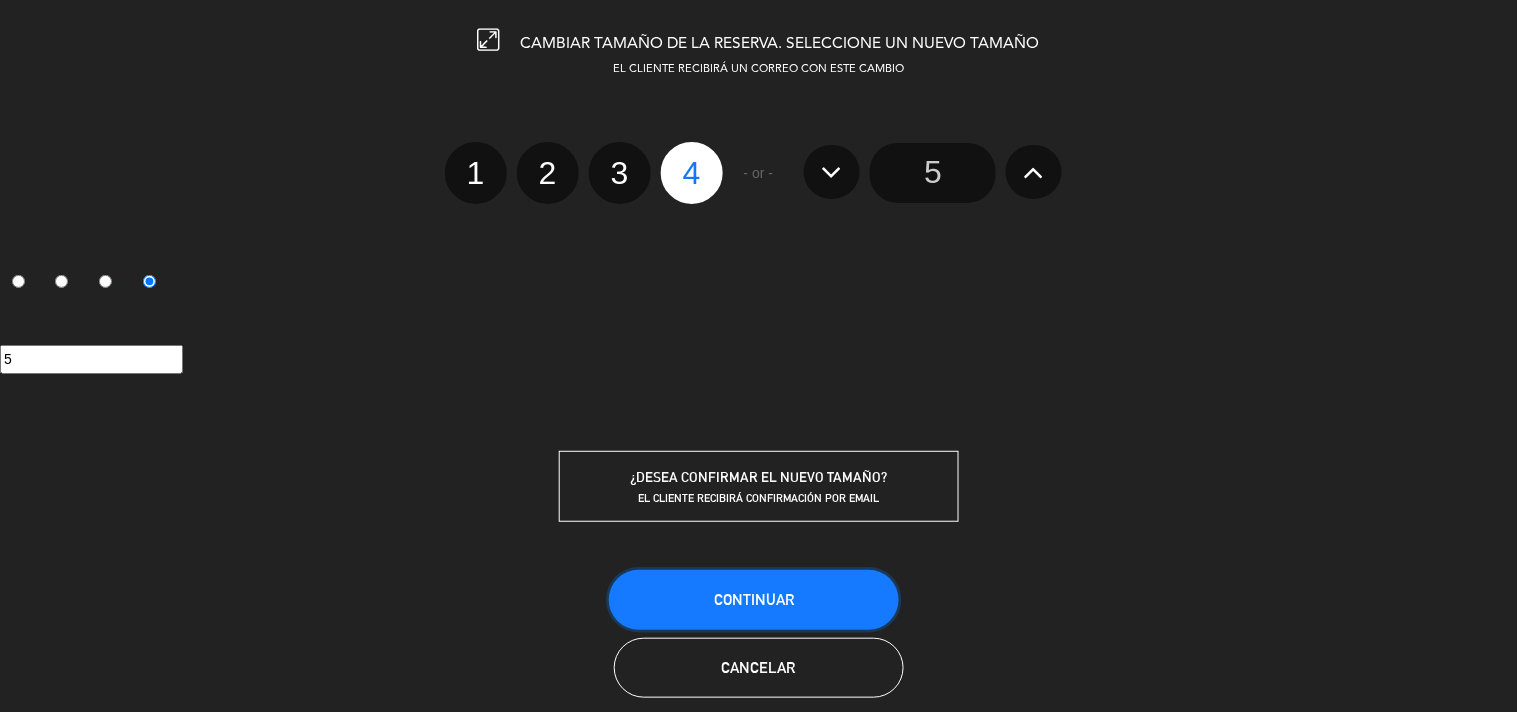 click on "Continuar" at bounding box center [754, 600] 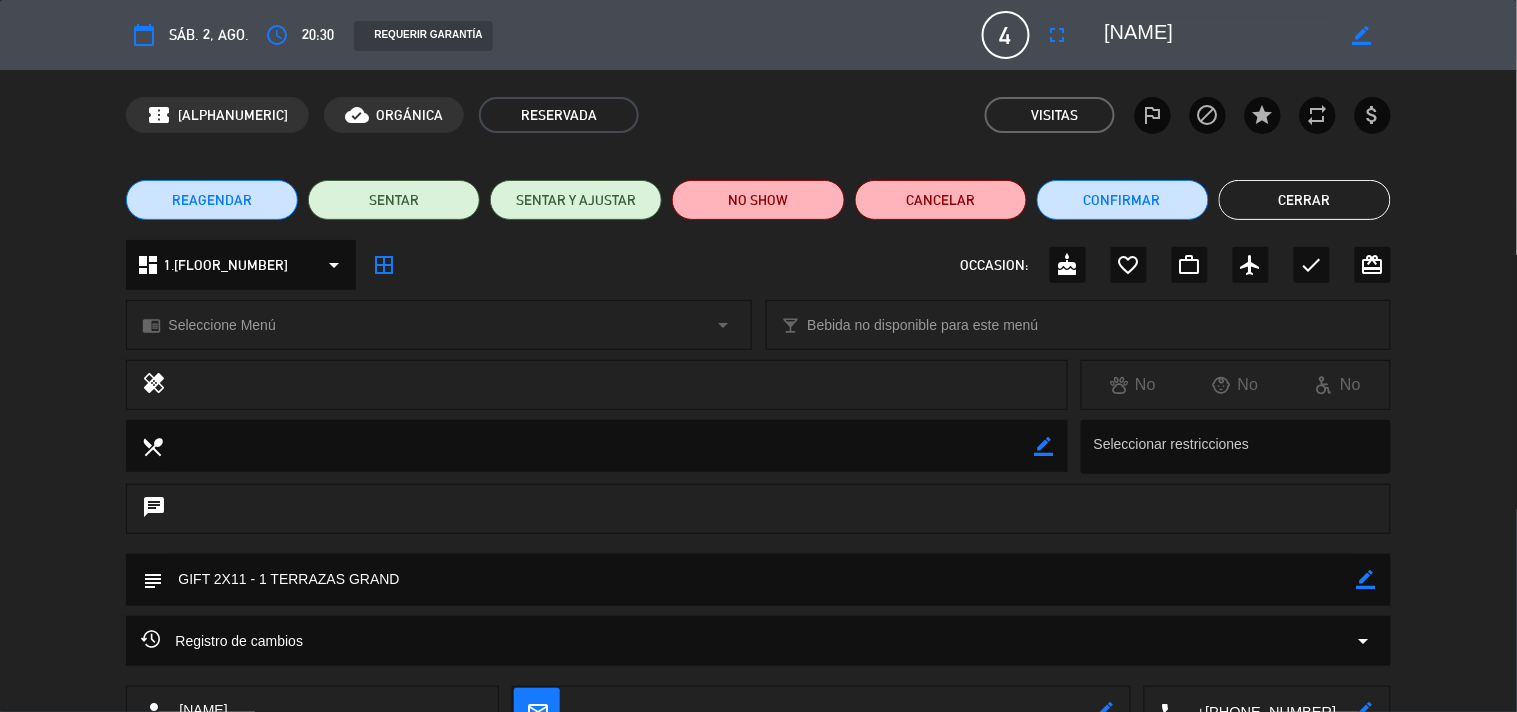 click on "Cerrar" 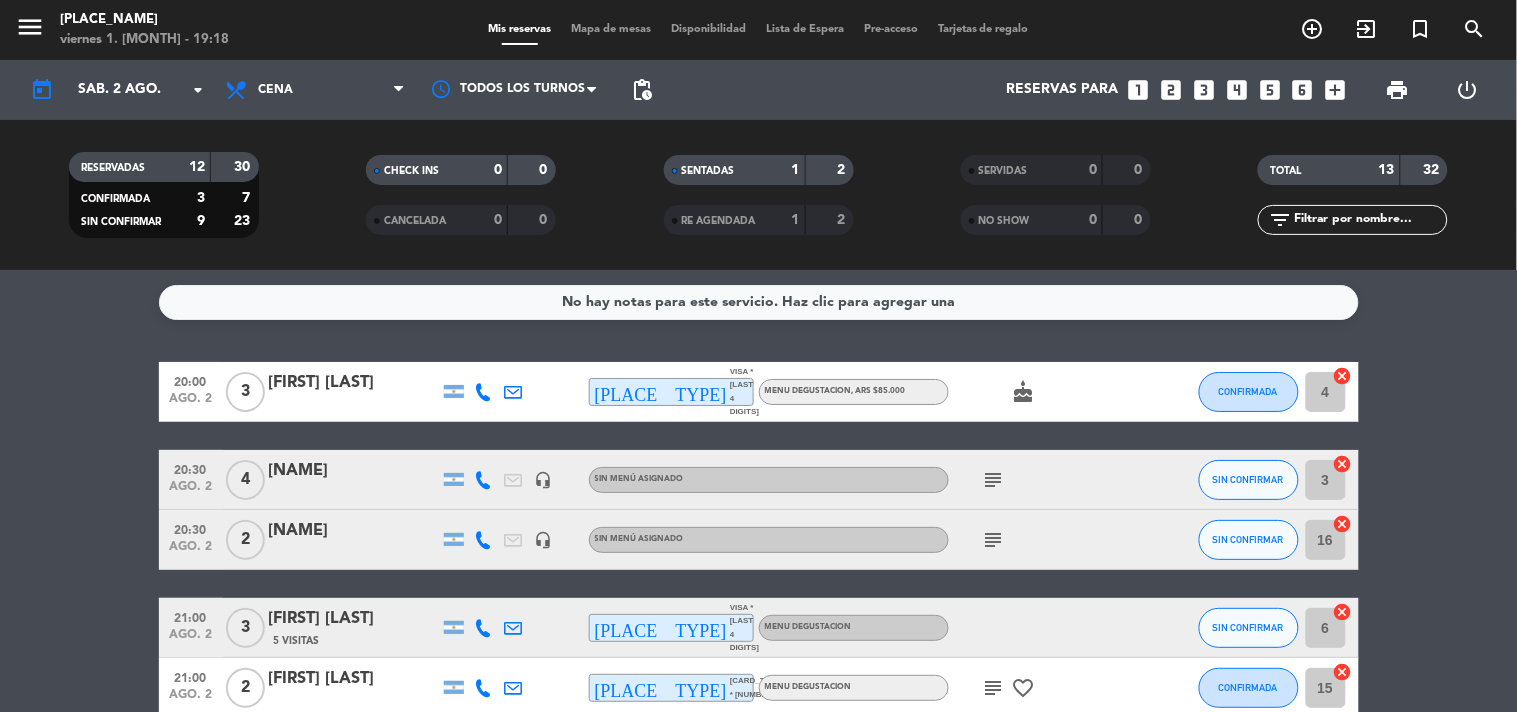 click on "[NAME]" 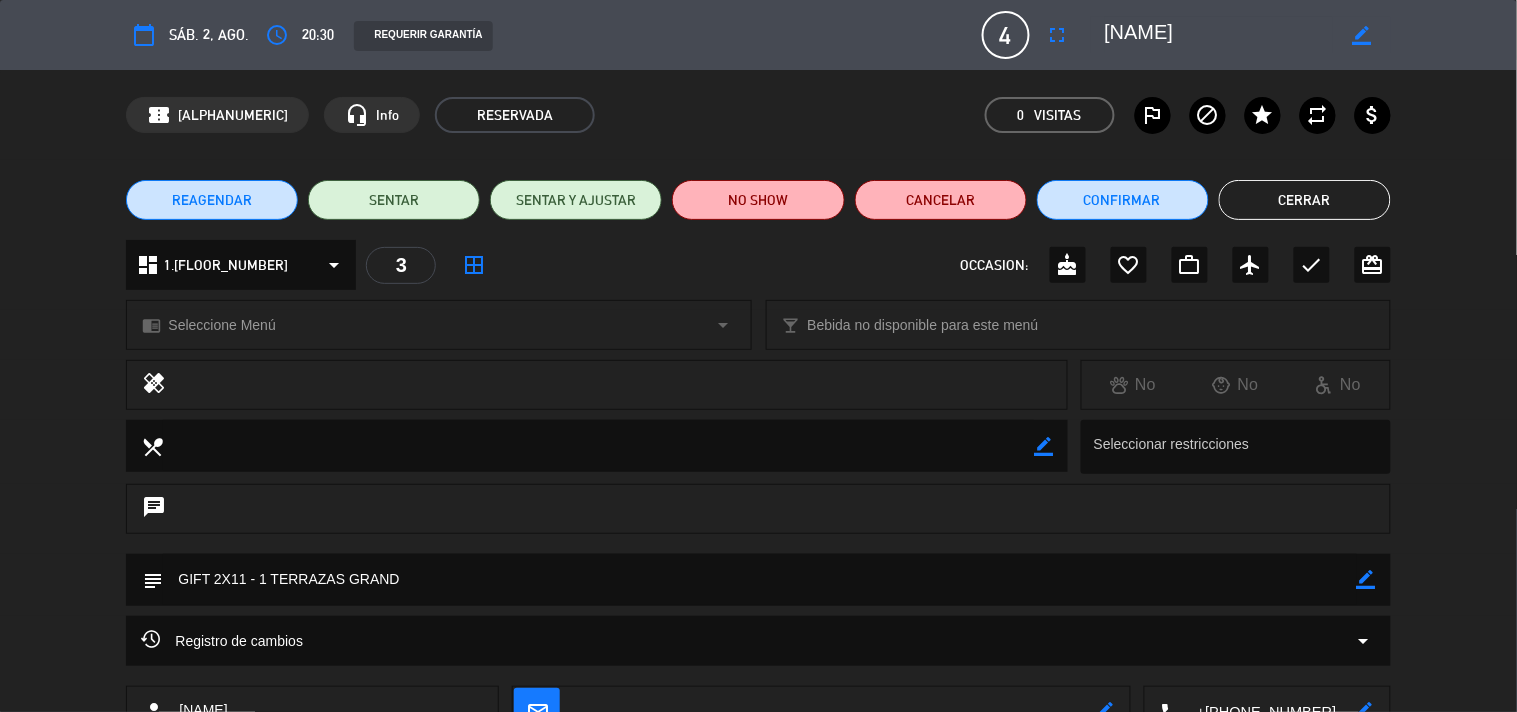 click on "border_color" 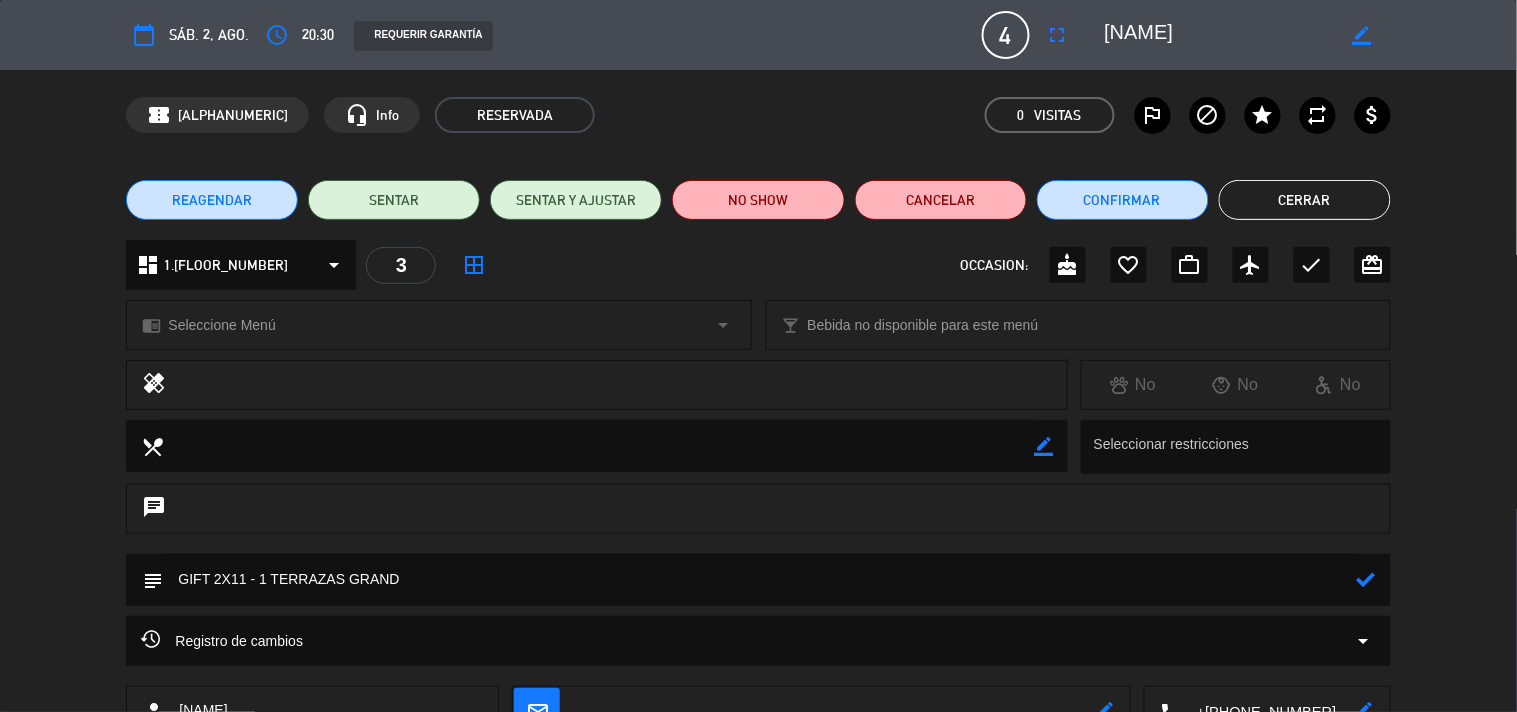 click 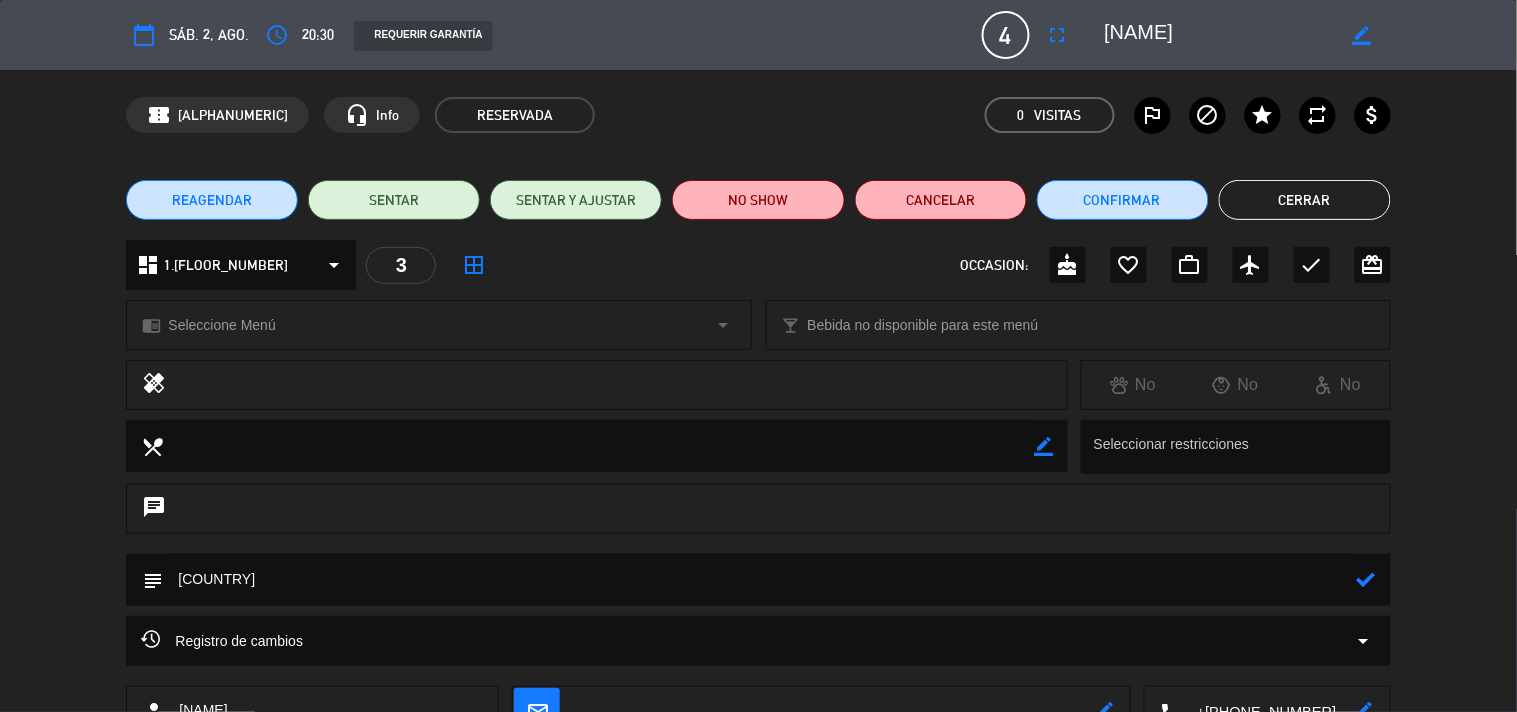 click 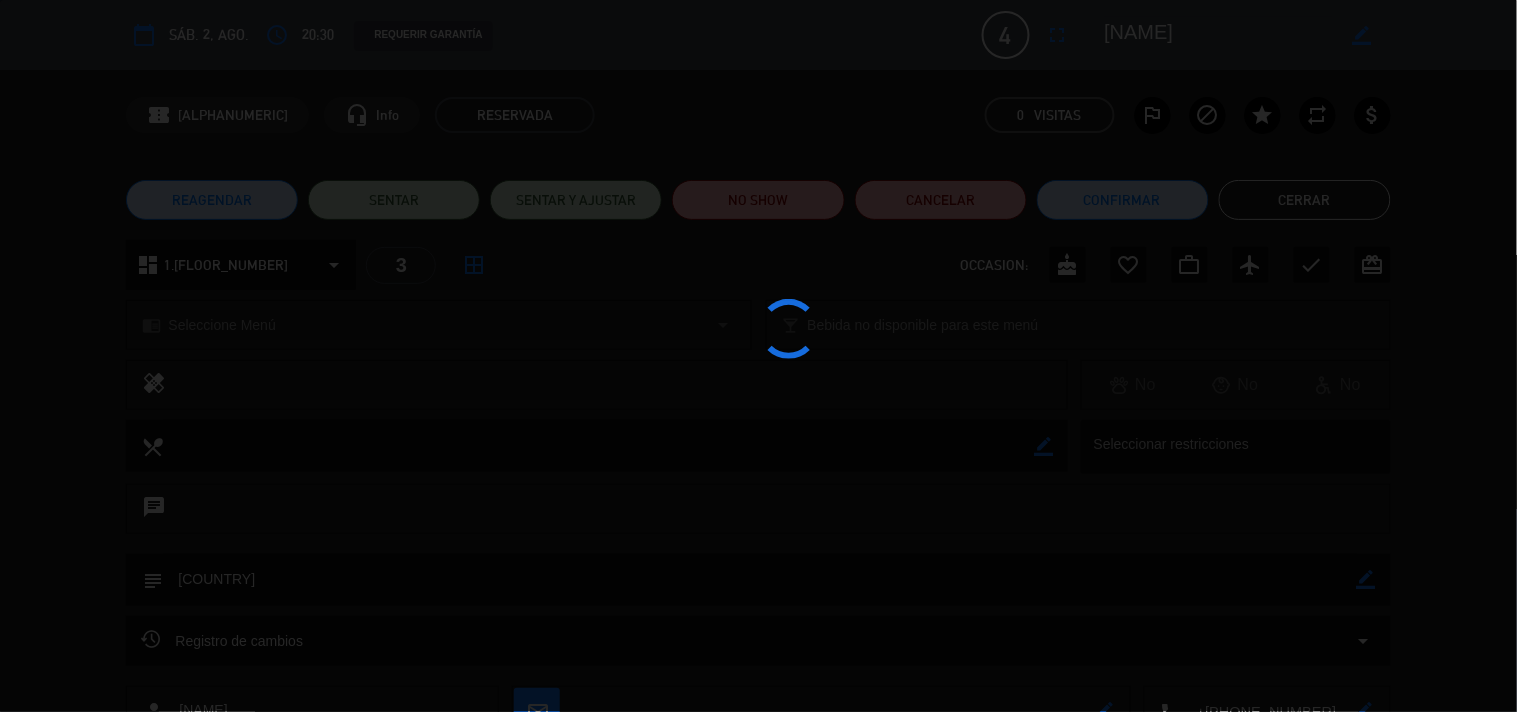 type on "[COUNTRY]" 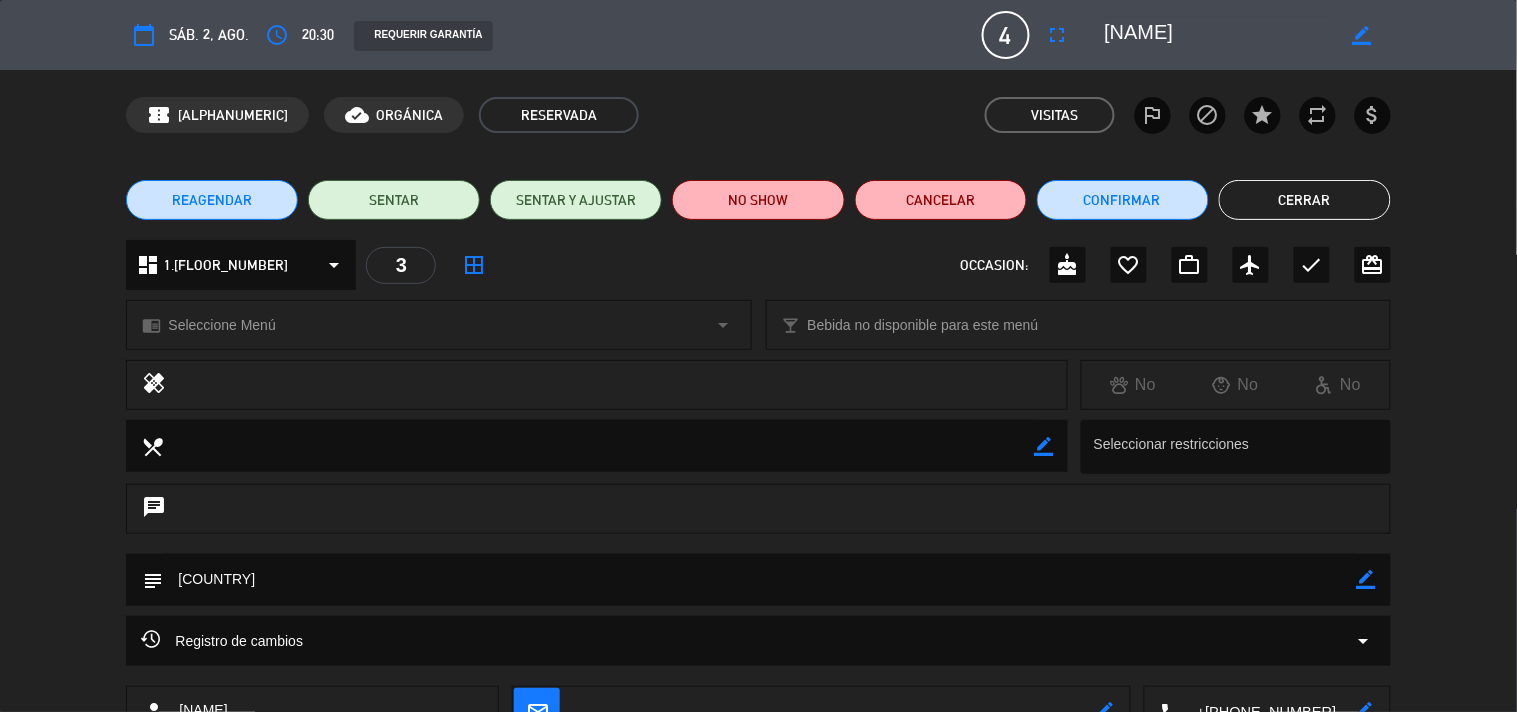 click on "Cerrar" 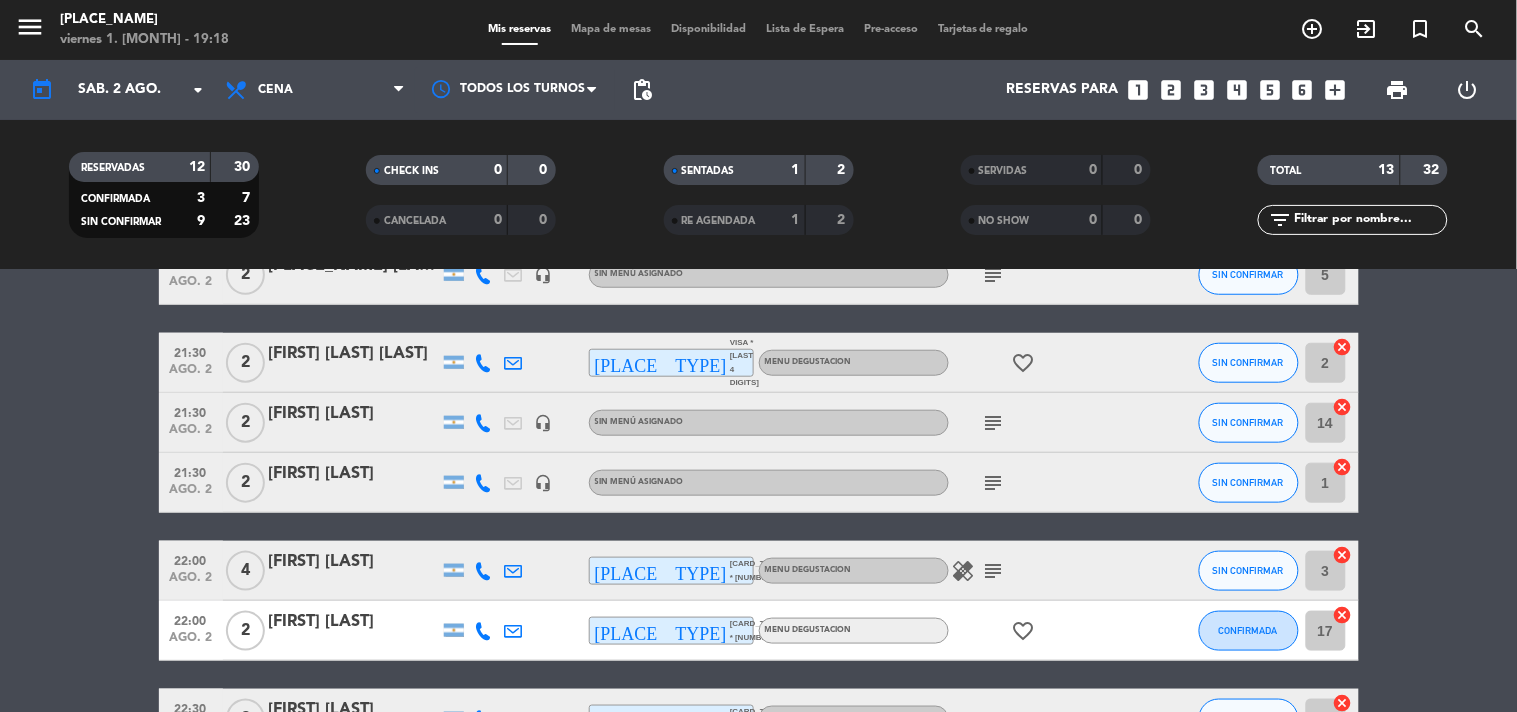 scroll, scrollTop: 447, scrollLeft: 0, axis: vertical 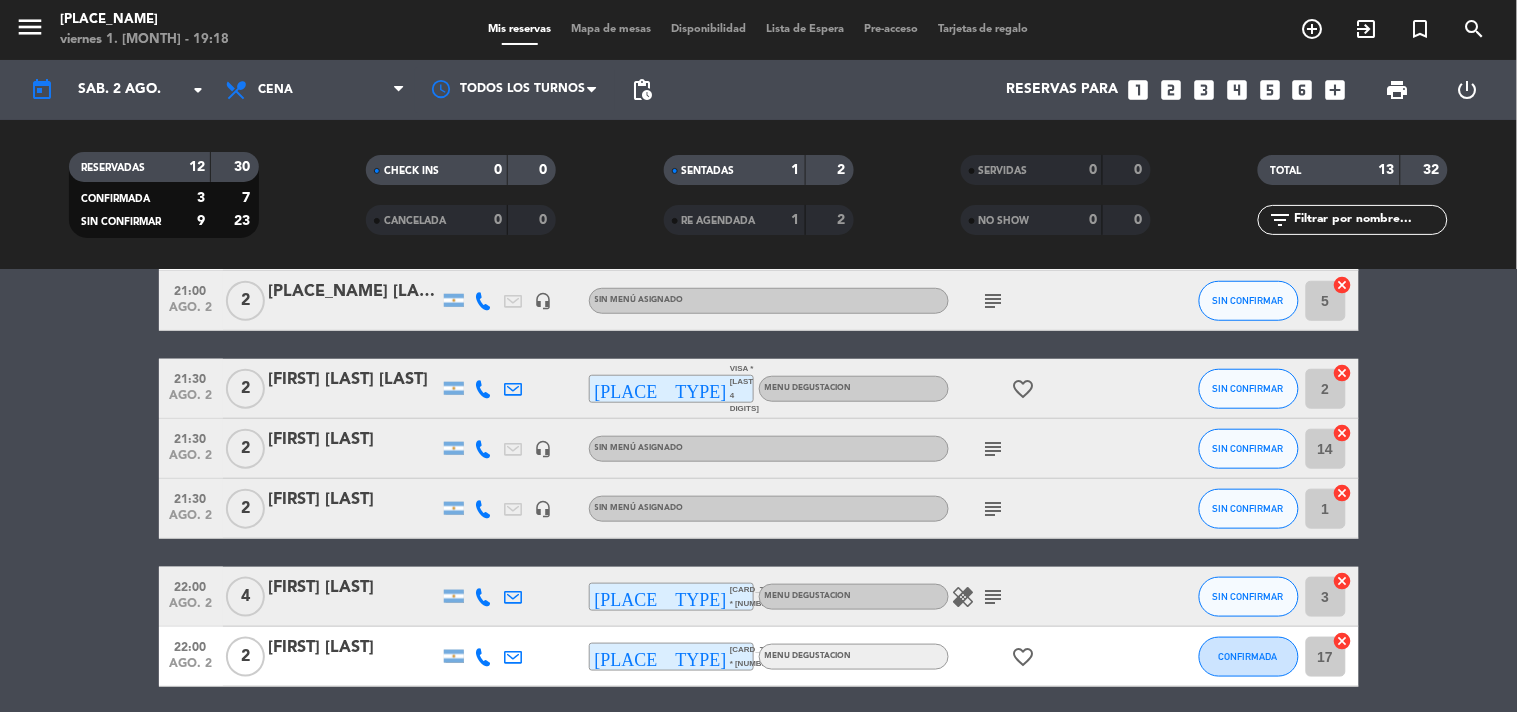 click on "subject" 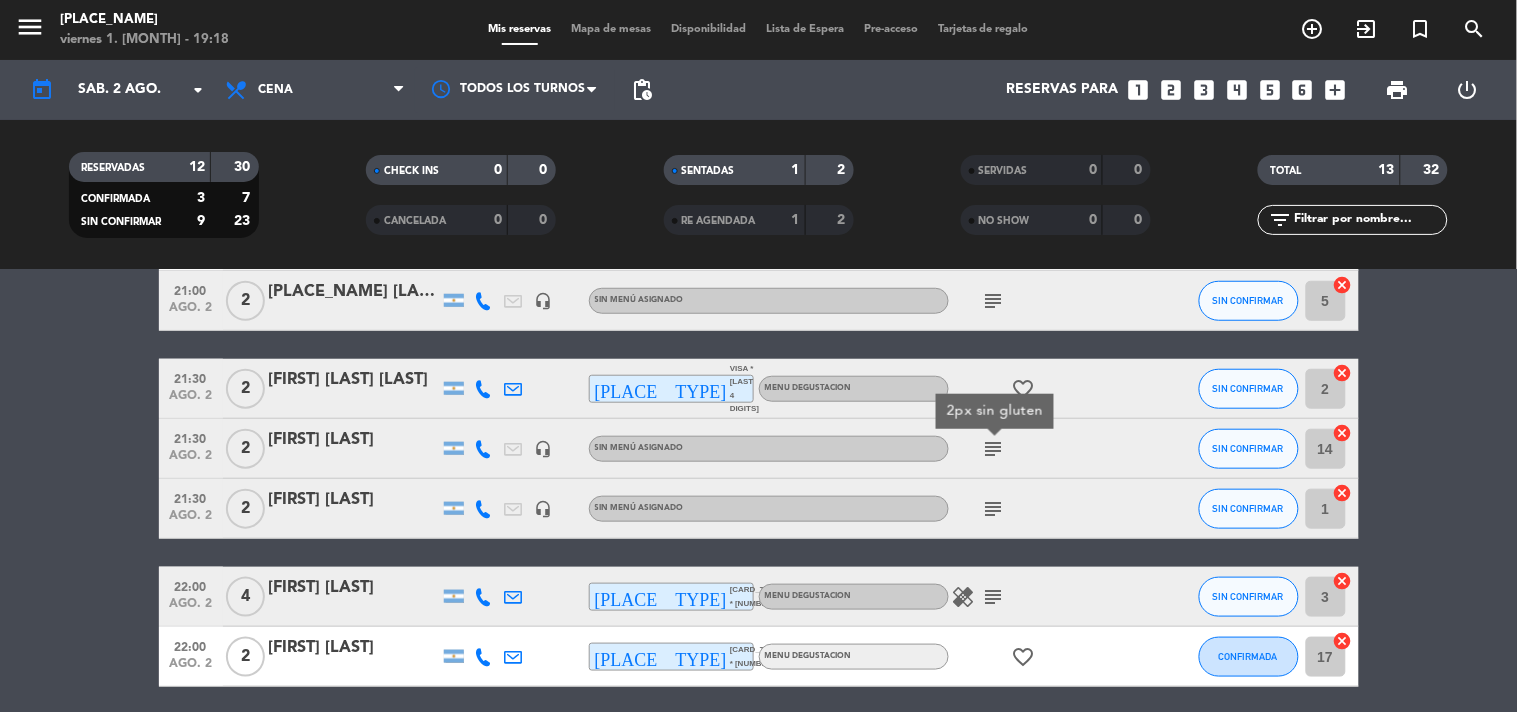 click on "subject" 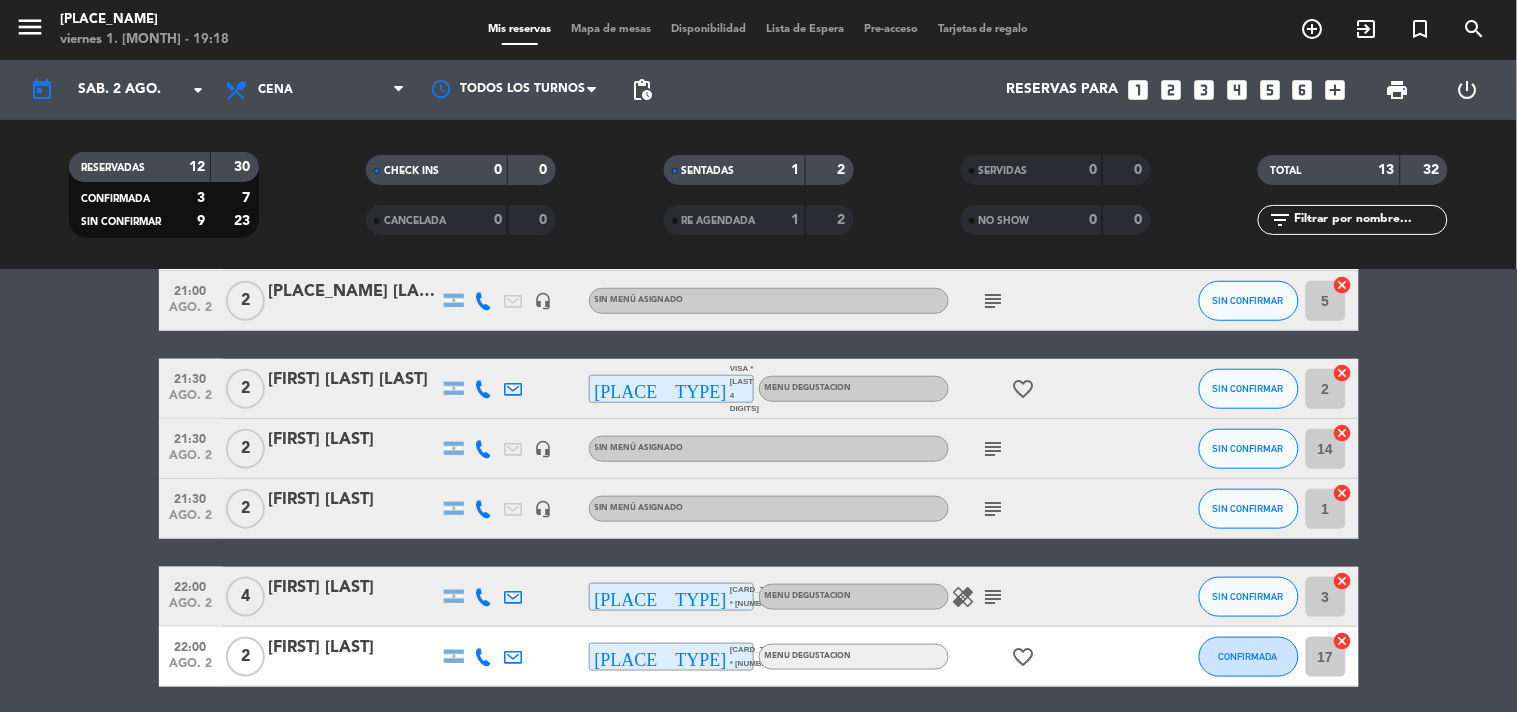 click on "subject" 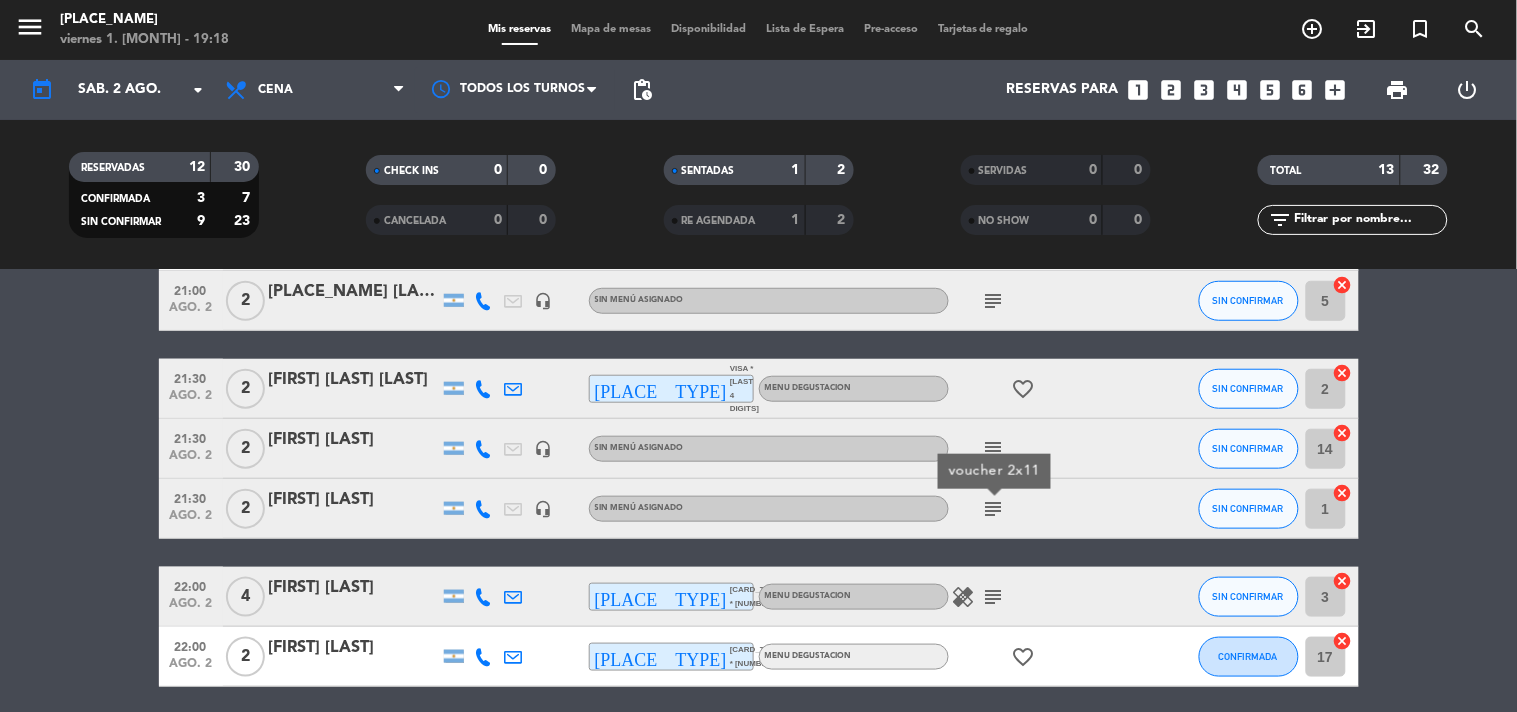 click on "subject" 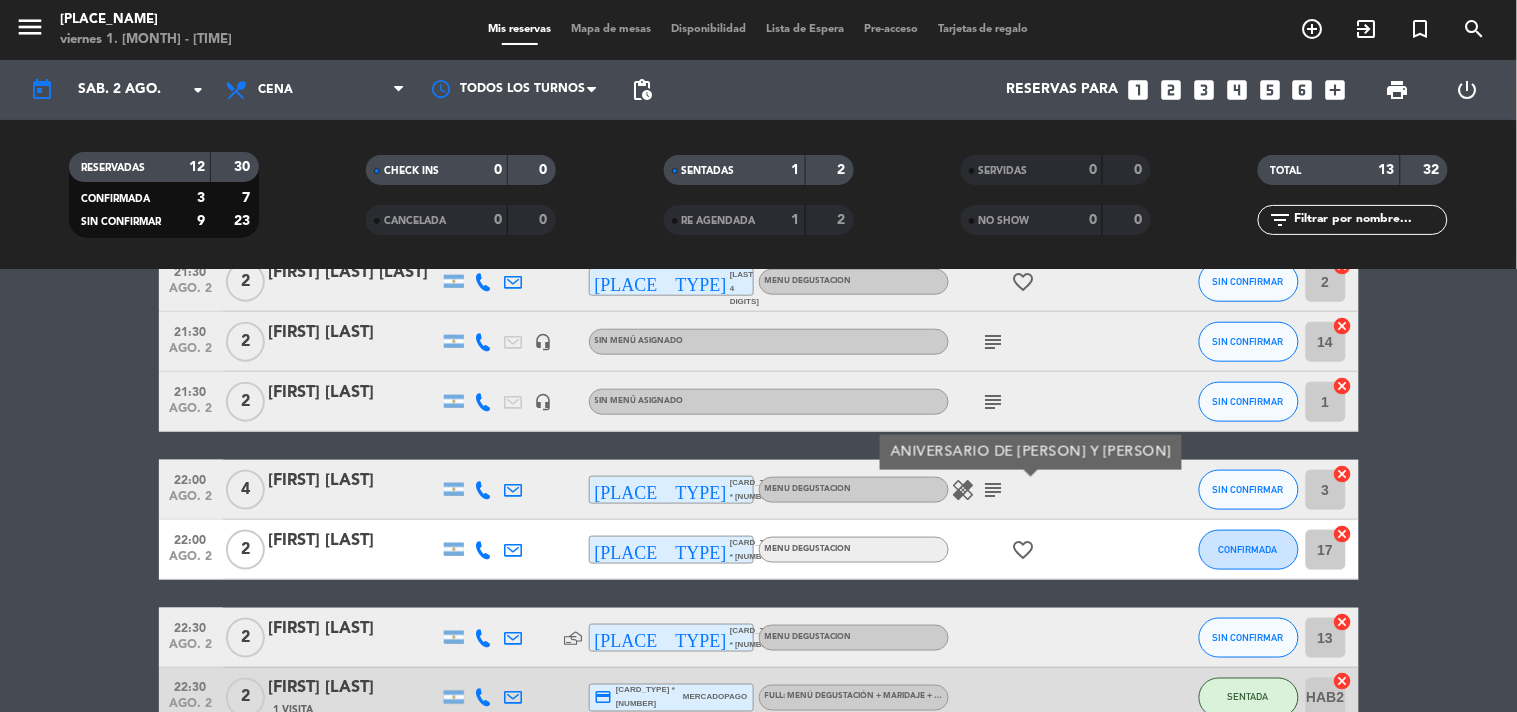 scroll, scrollTop: 447, scrollLeft: 0, axis: vertical 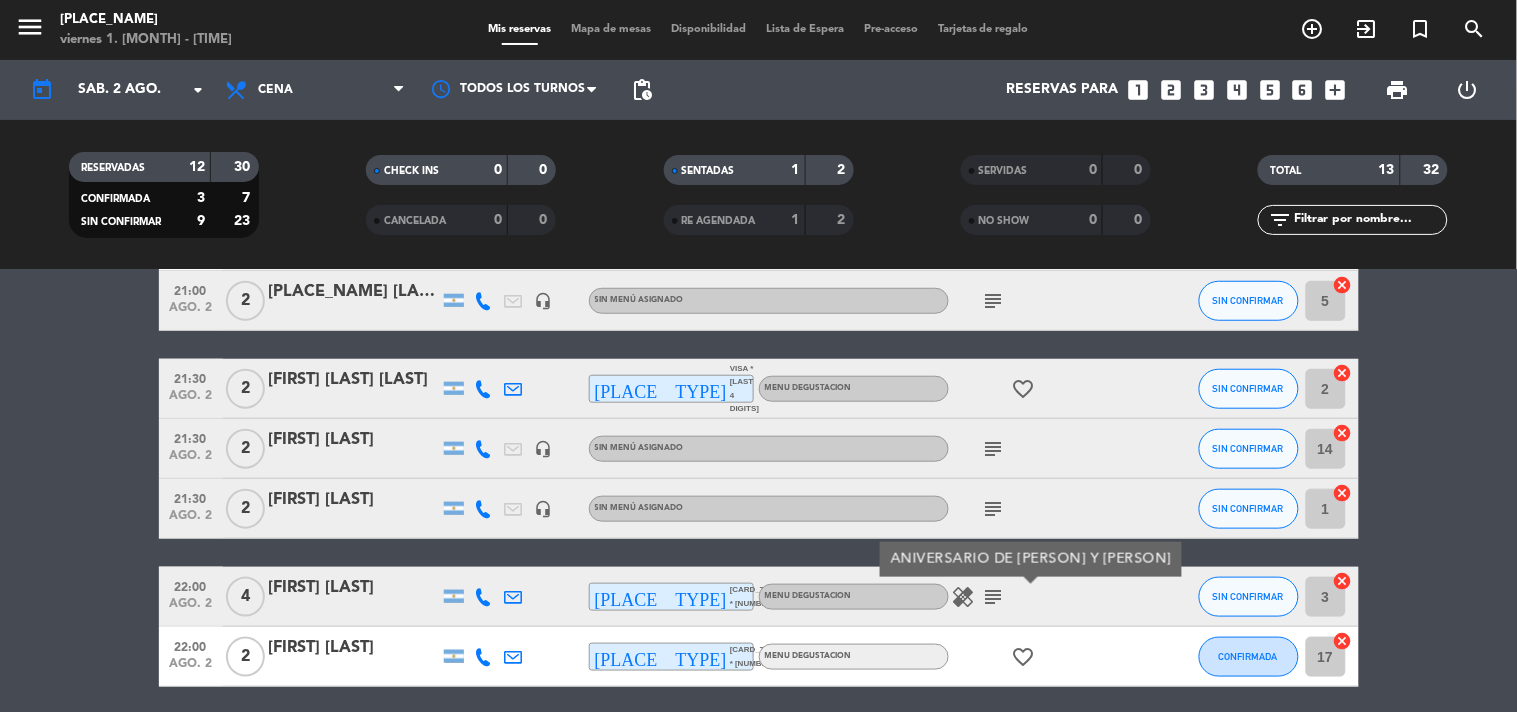 click on "looks_two" at bounding box center (1171, 90) 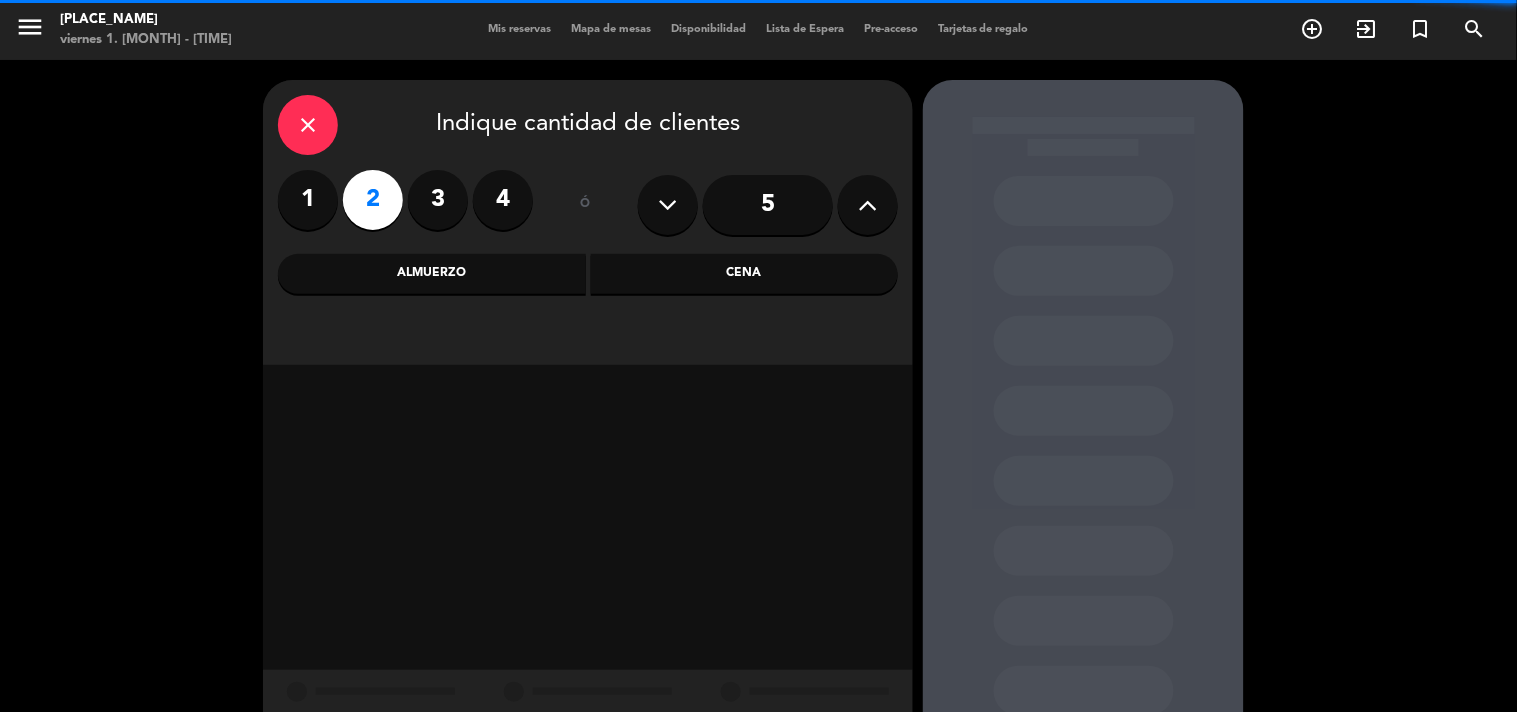 click on "Cena" at bounding box center [745, 274] 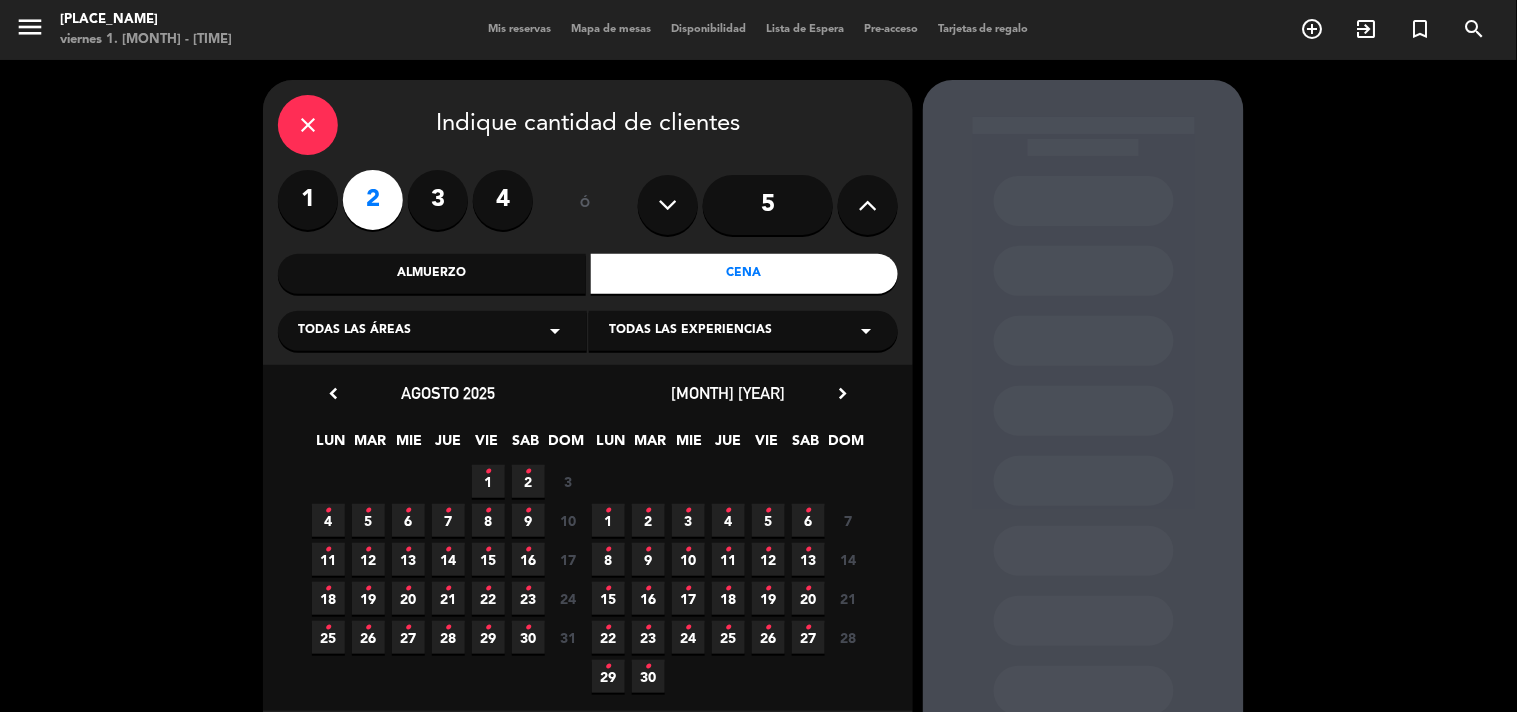 click on "•" at bounding box center (528, 472) 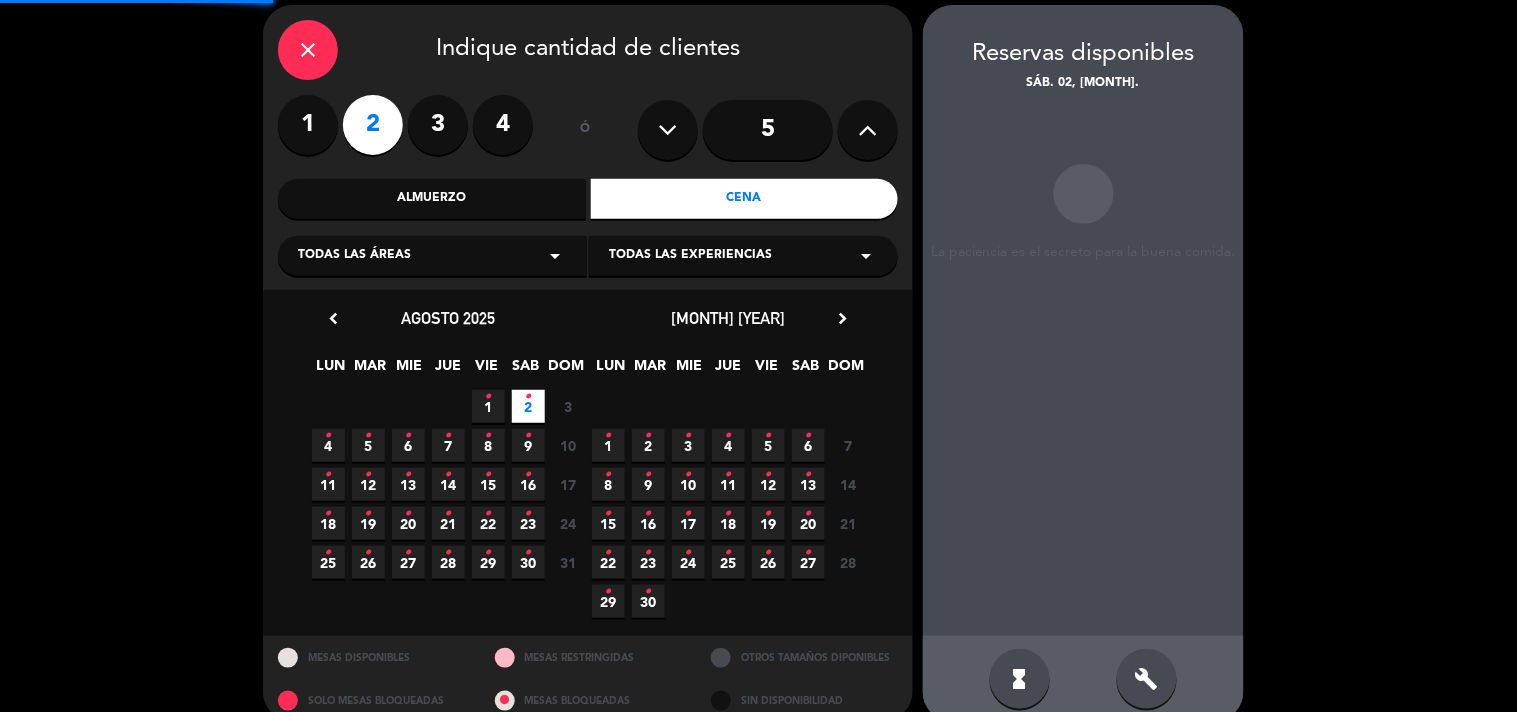 scroll, scrollTop: 80, scrollLeft: 0, axis: vertical 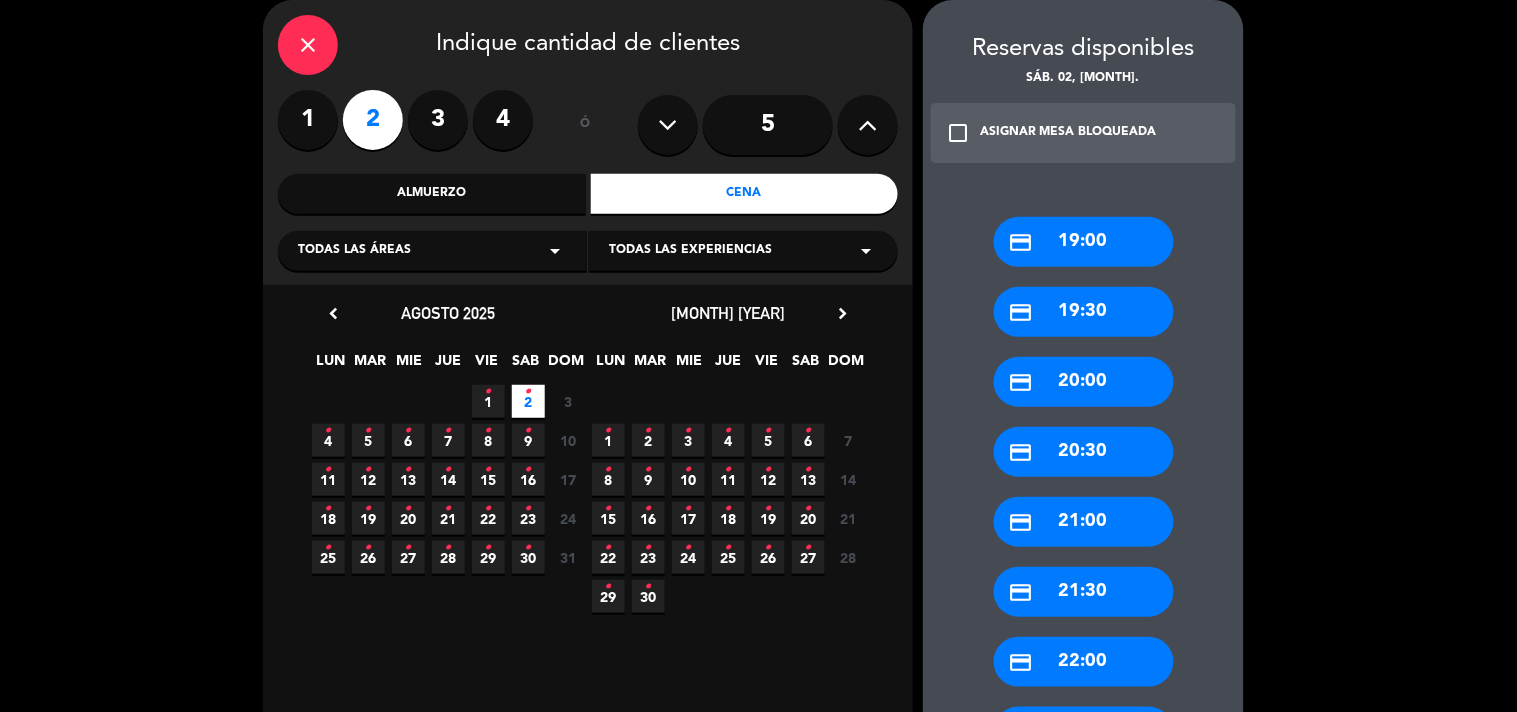drag, startPoint x: 1105, startPoint y: 585, endPoint x: 675, endPoint y: 291, distance: 520.89923 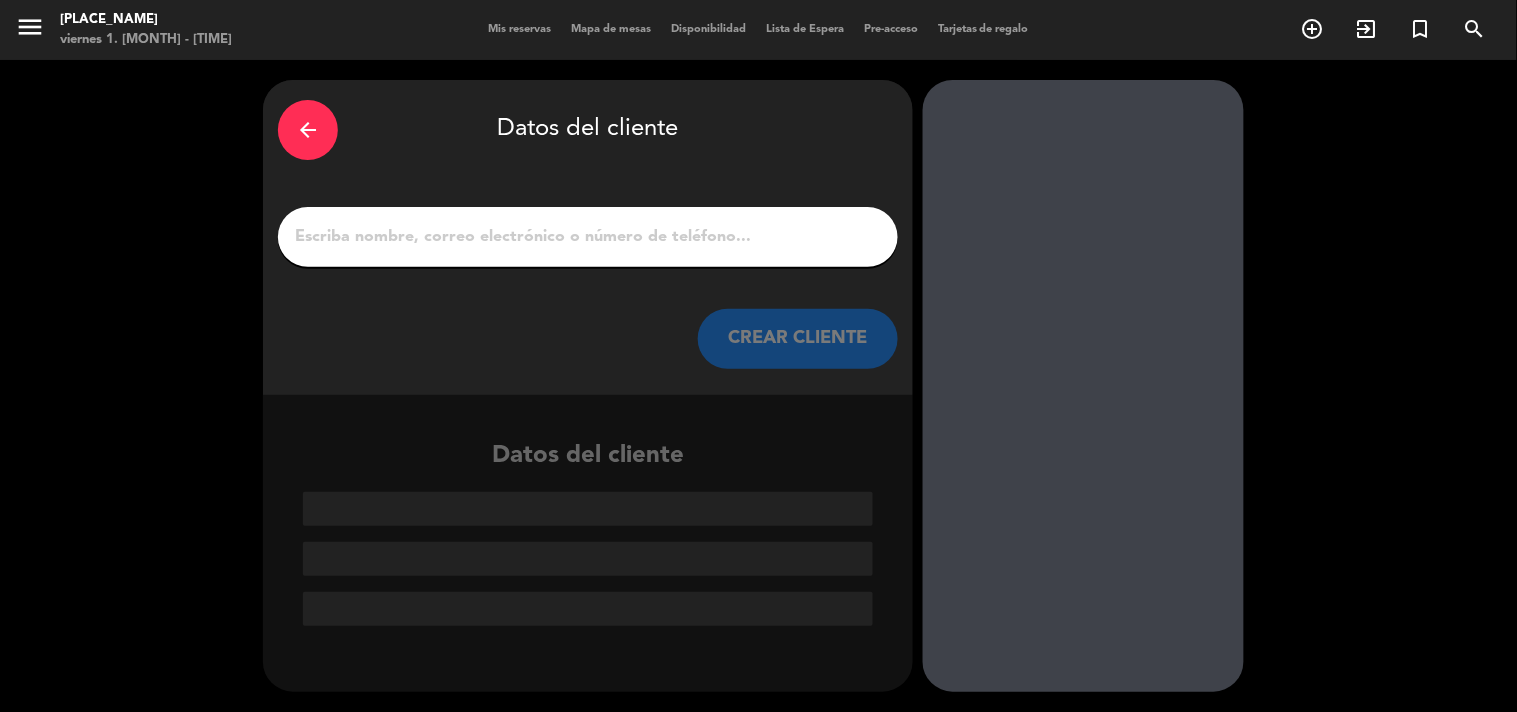 click on "1" at bounding box center [588, 237] 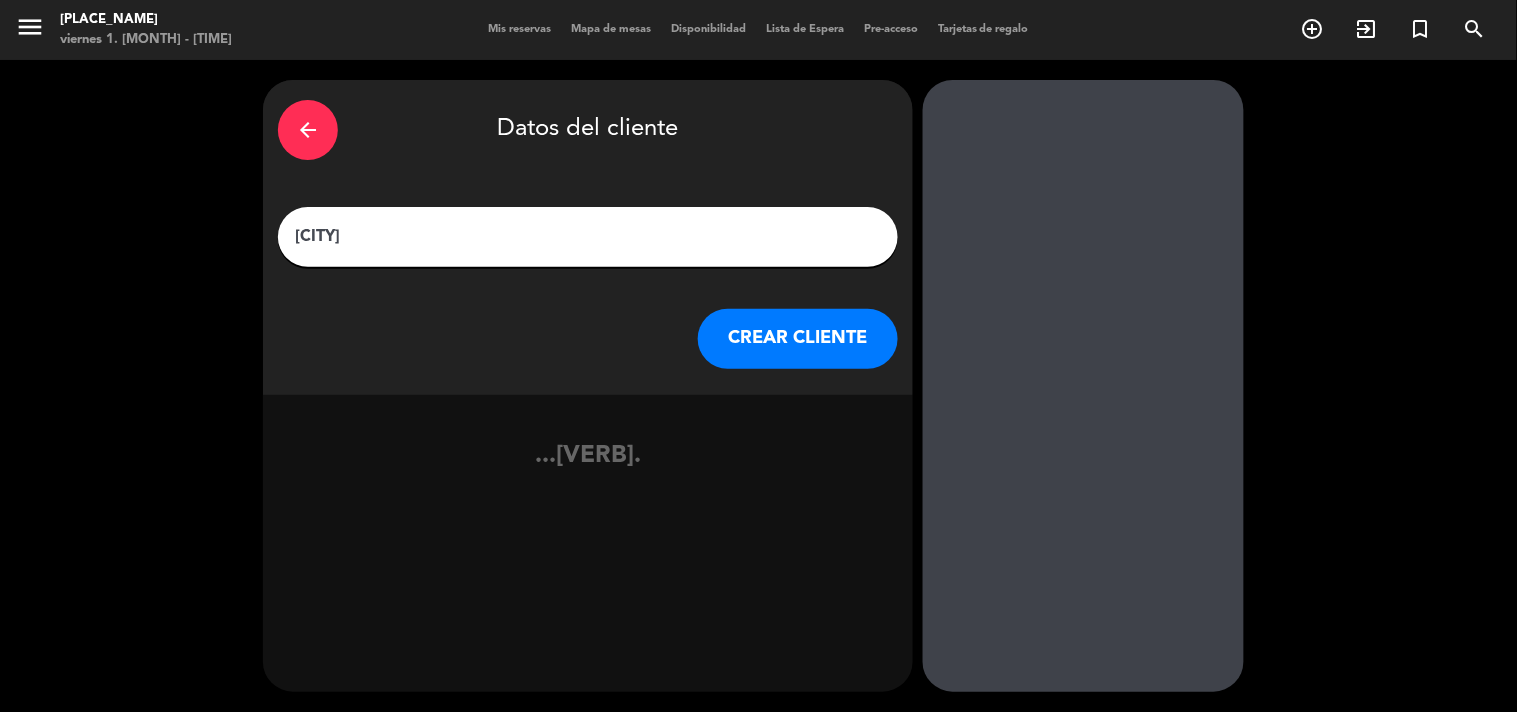 type on "[CITY]" 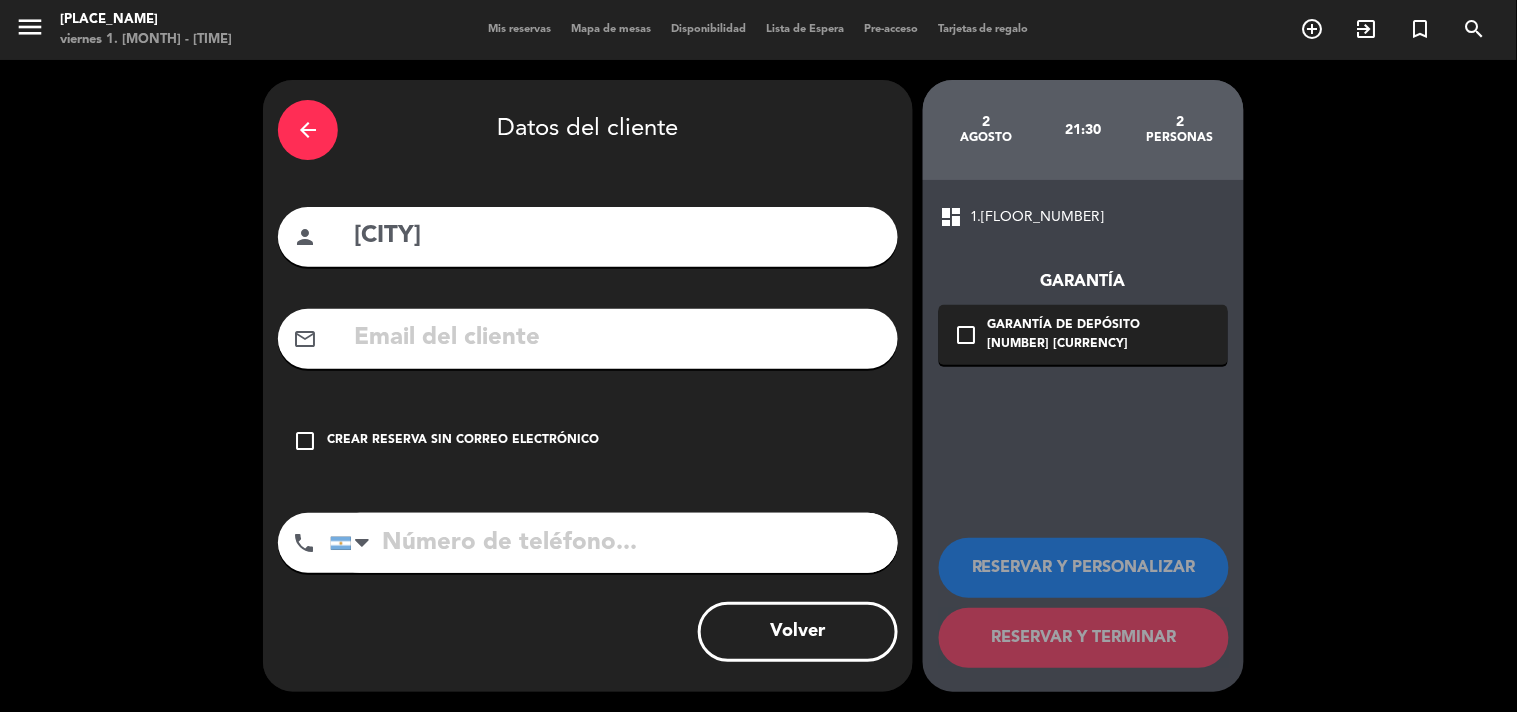 click on "[CITY]" at bounding box center [617, 236] 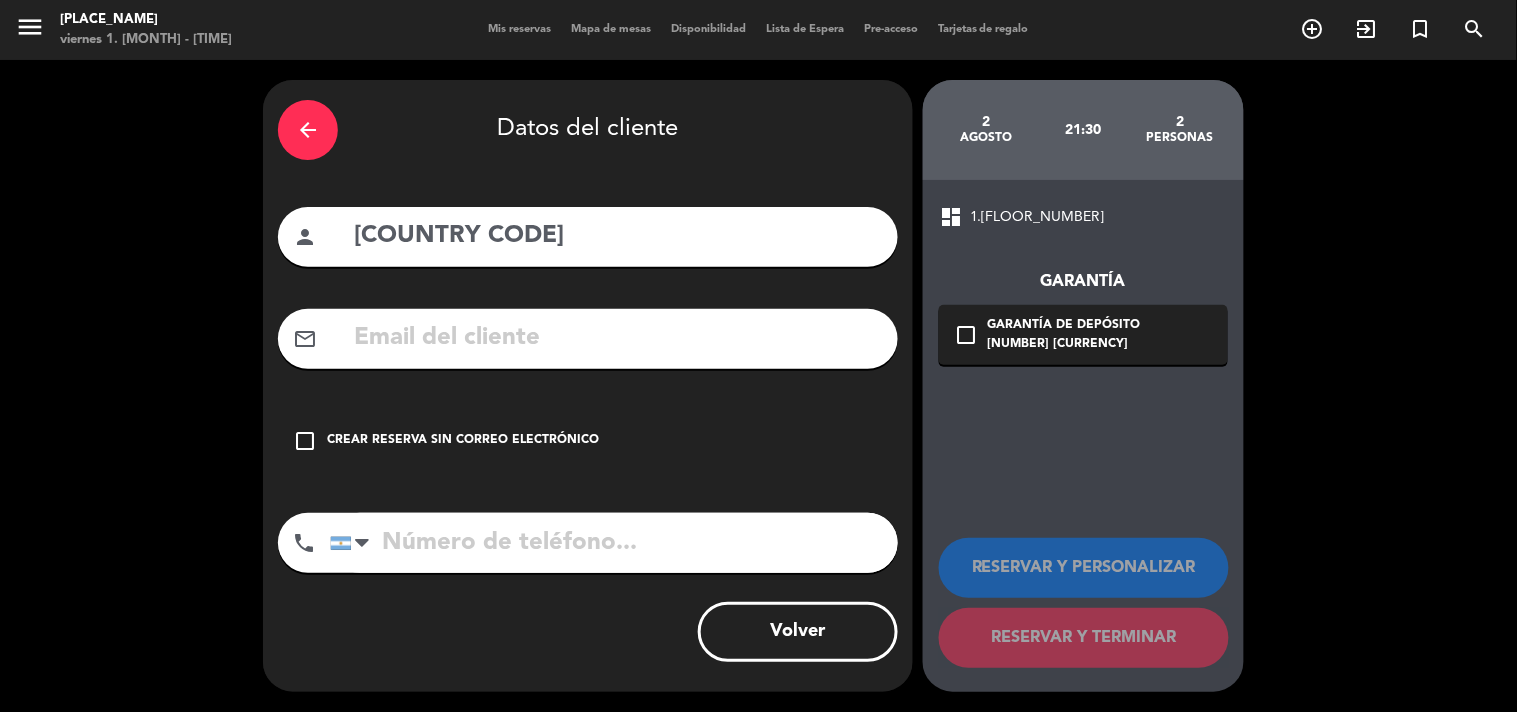 type on "S" 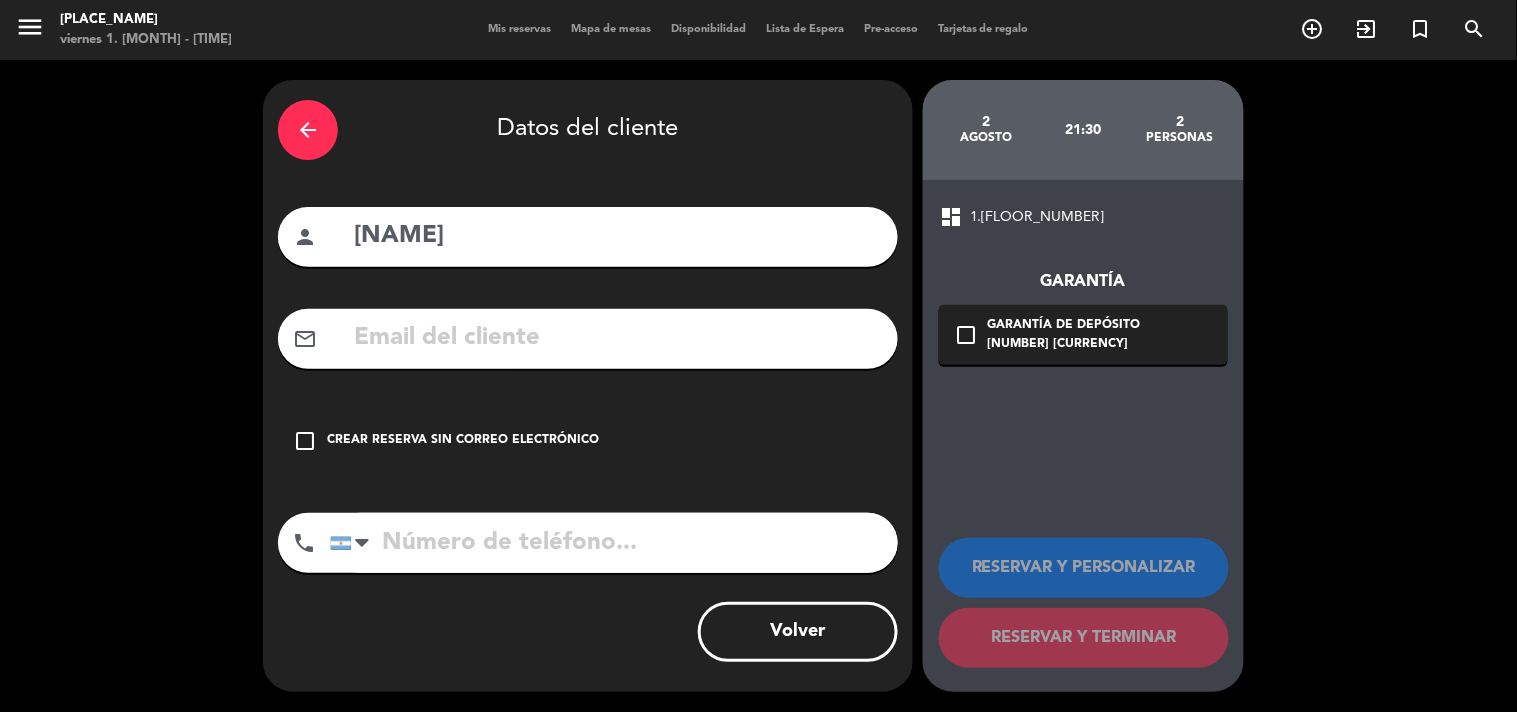 type on "[NAME]" 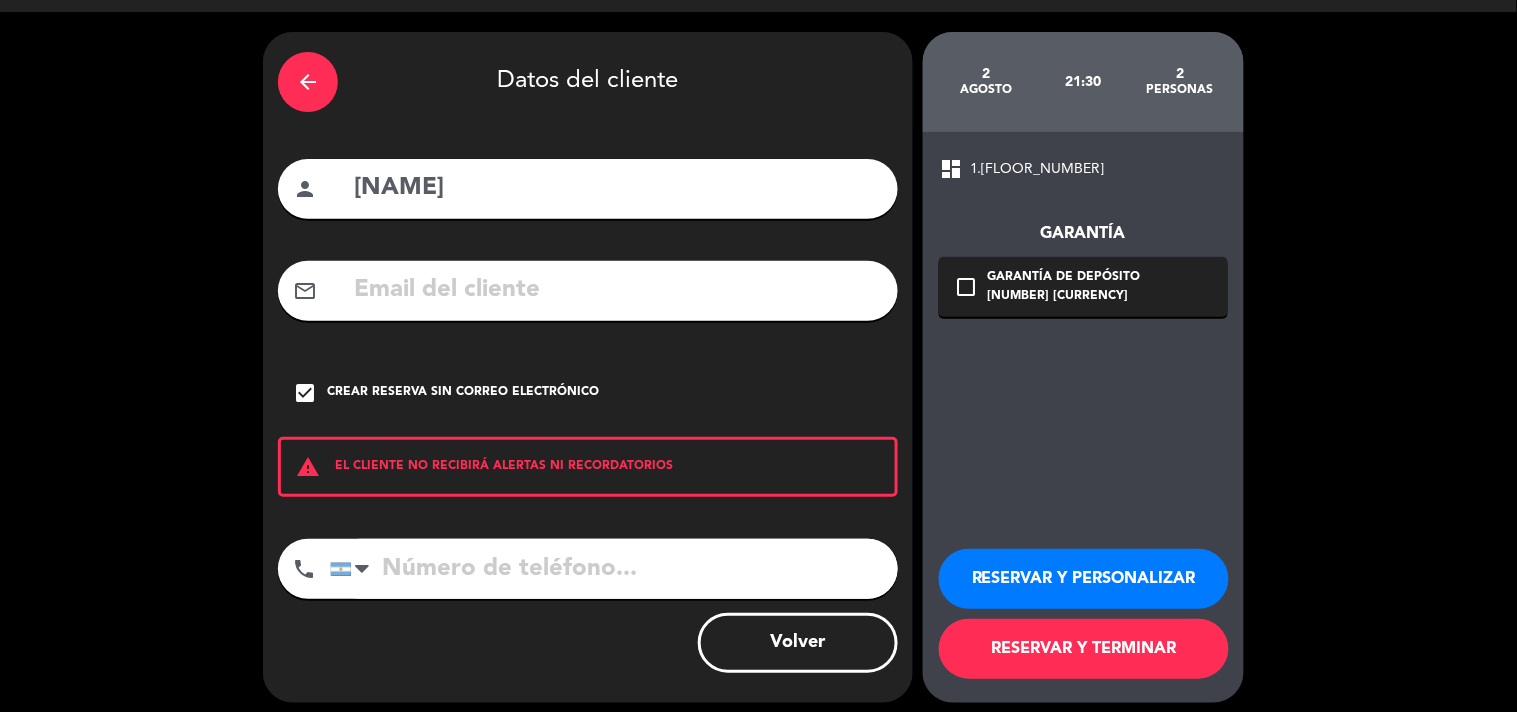 scroll, scrollTop: 58, scrollLeft: 0, axis: vertical 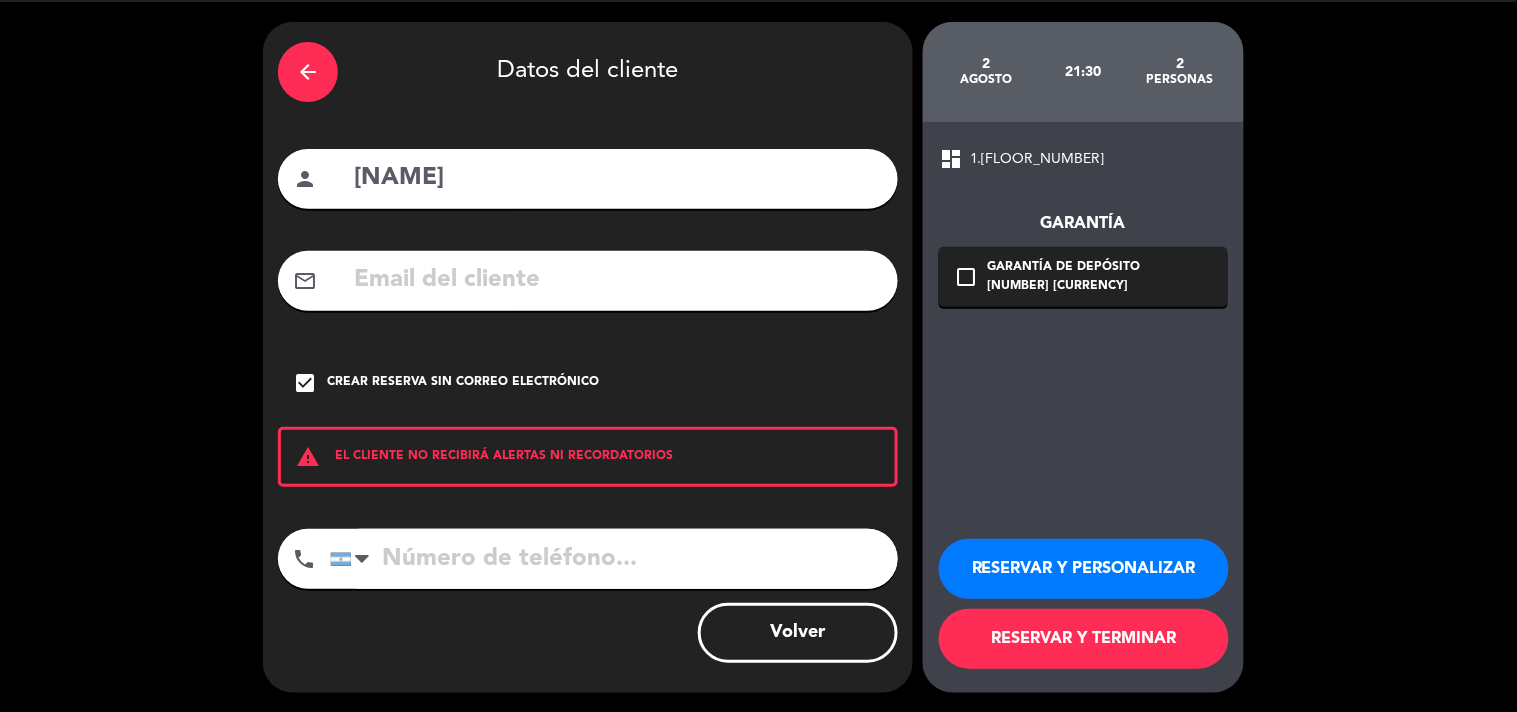 click on "RESERVAR Y TERMINAR" at bounding box center (1084, 639) 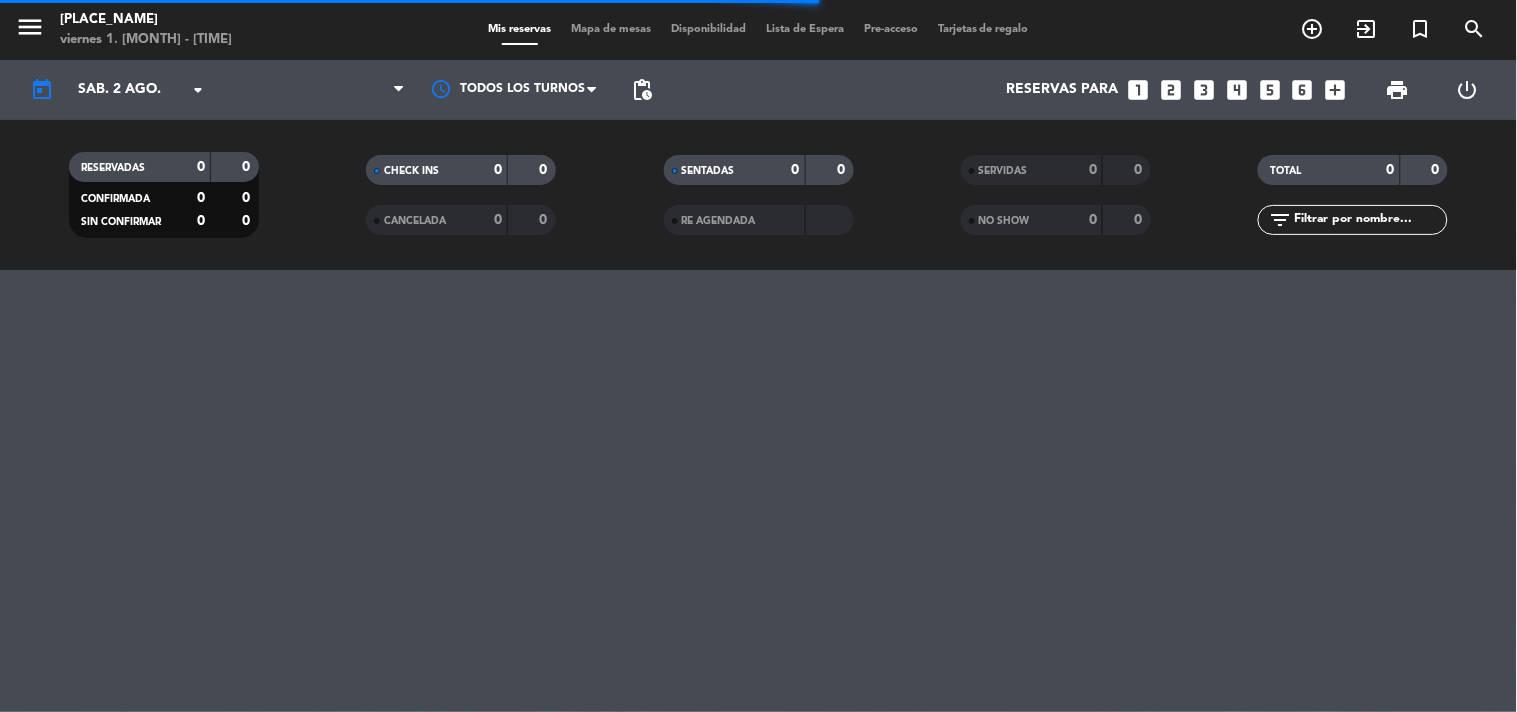 scroll, scrollTop: 0, scrollLeft: 0, axis: both 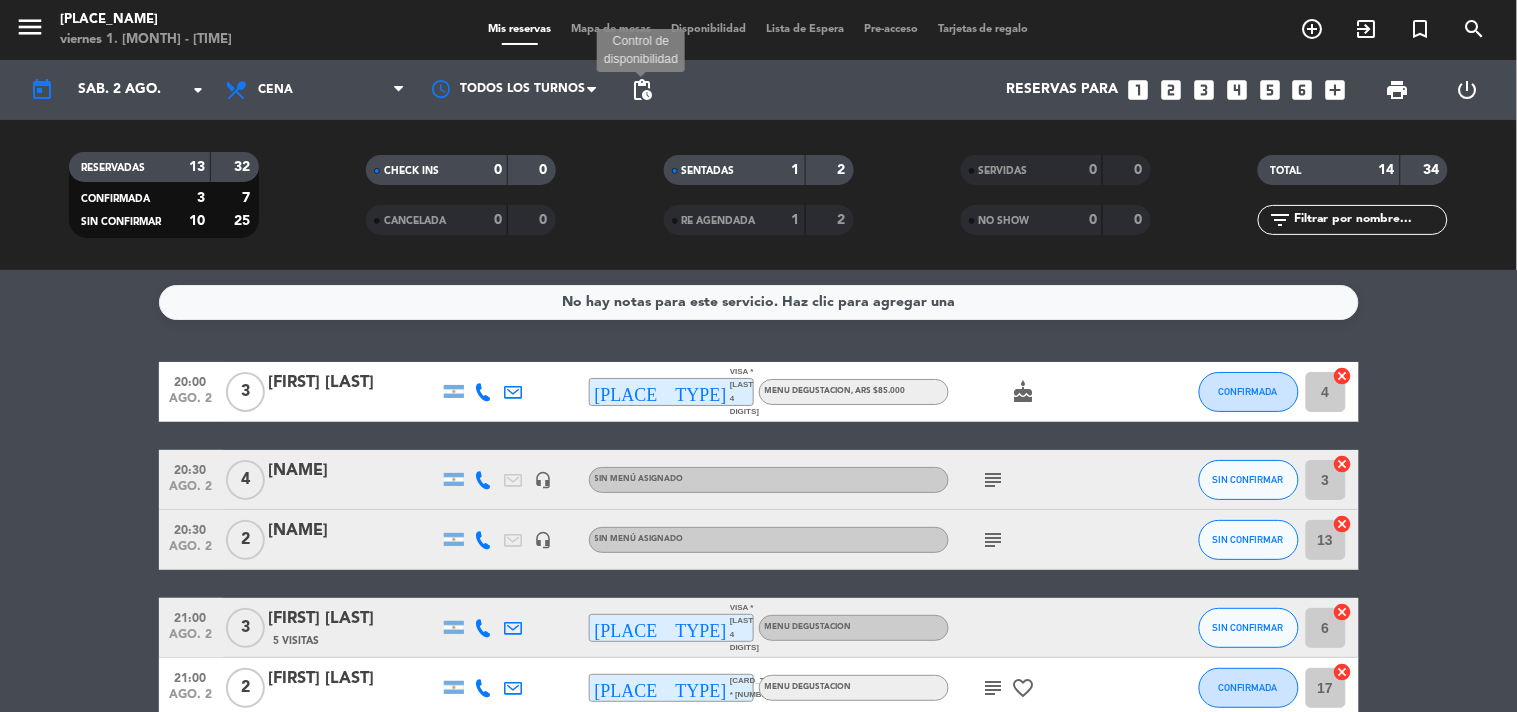 click on "pending_actions" 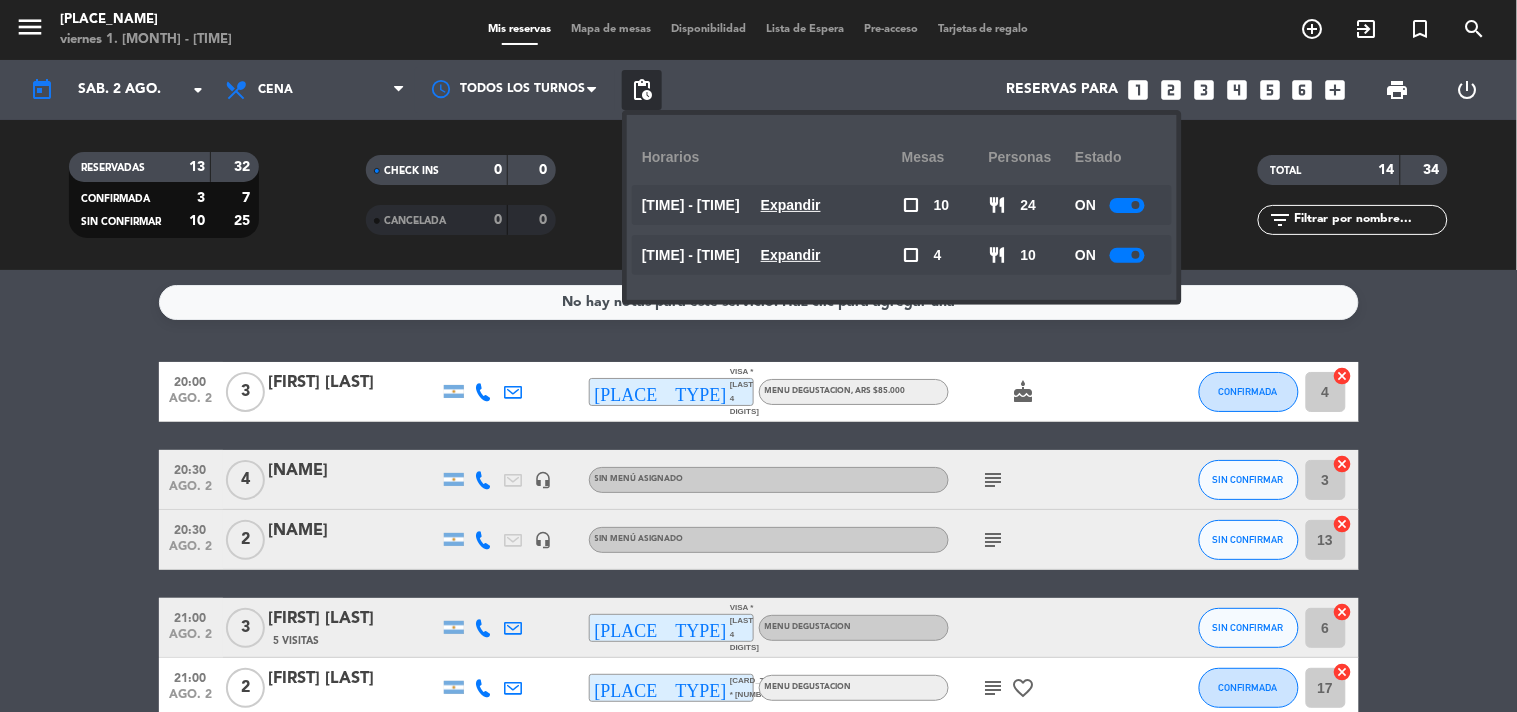 click on "Expandir" 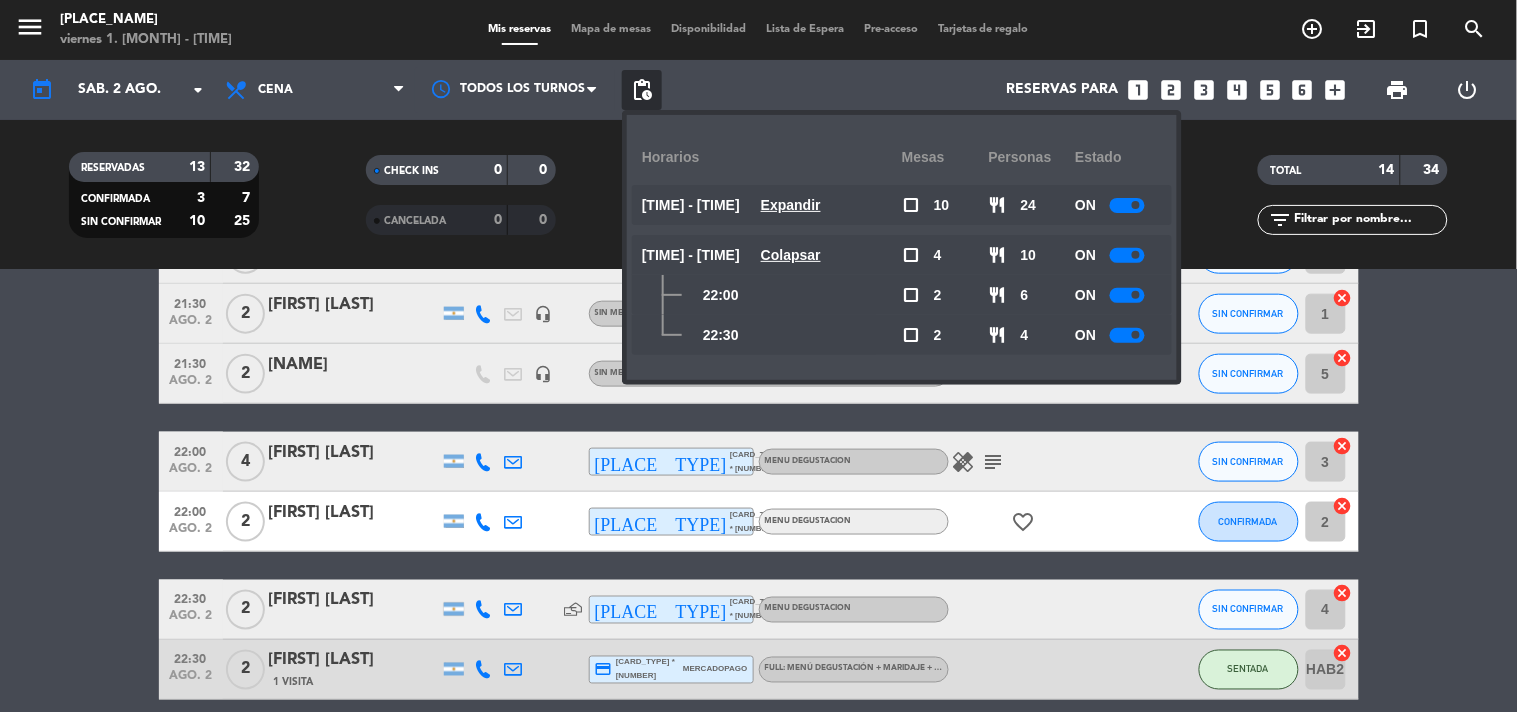 scroll, scrollTop: 730, scrollLeft: 0, axis: vertical 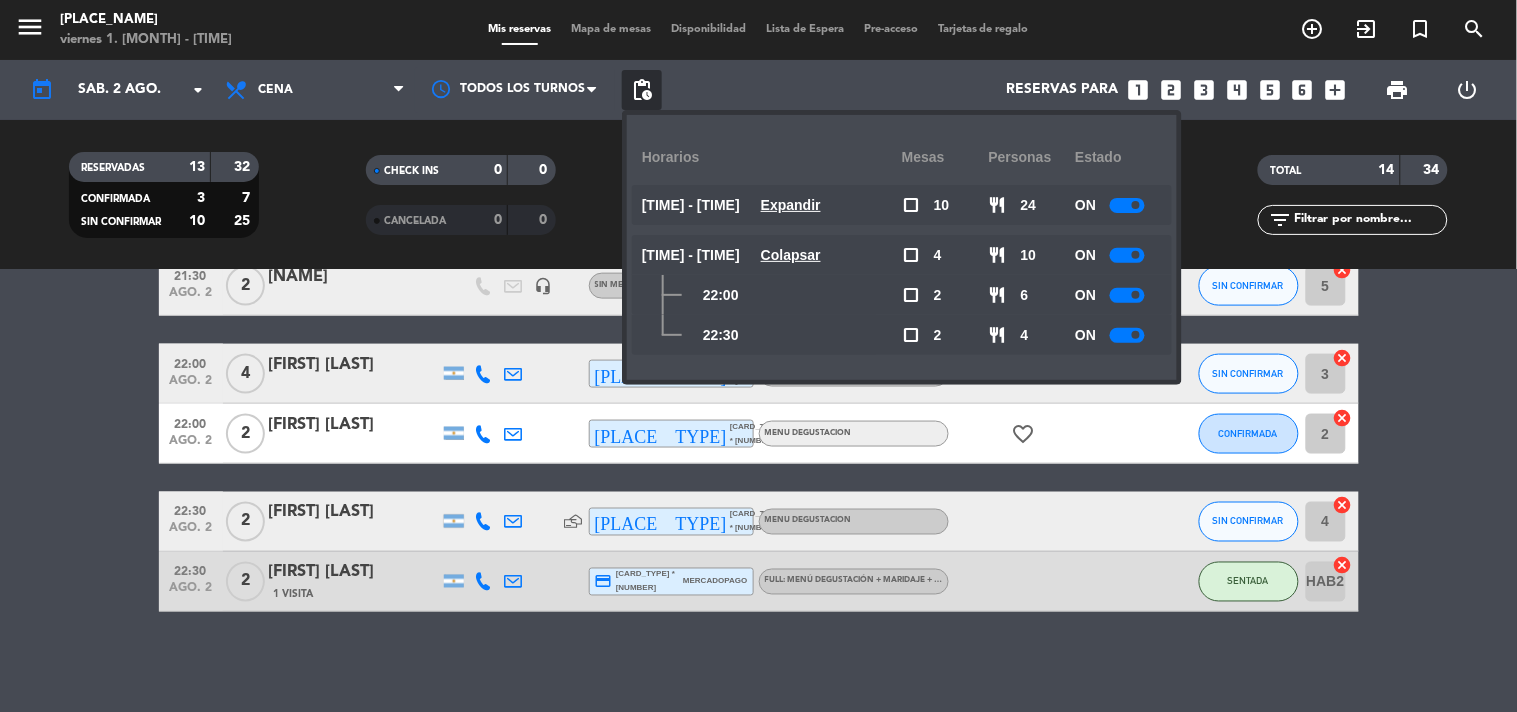 click 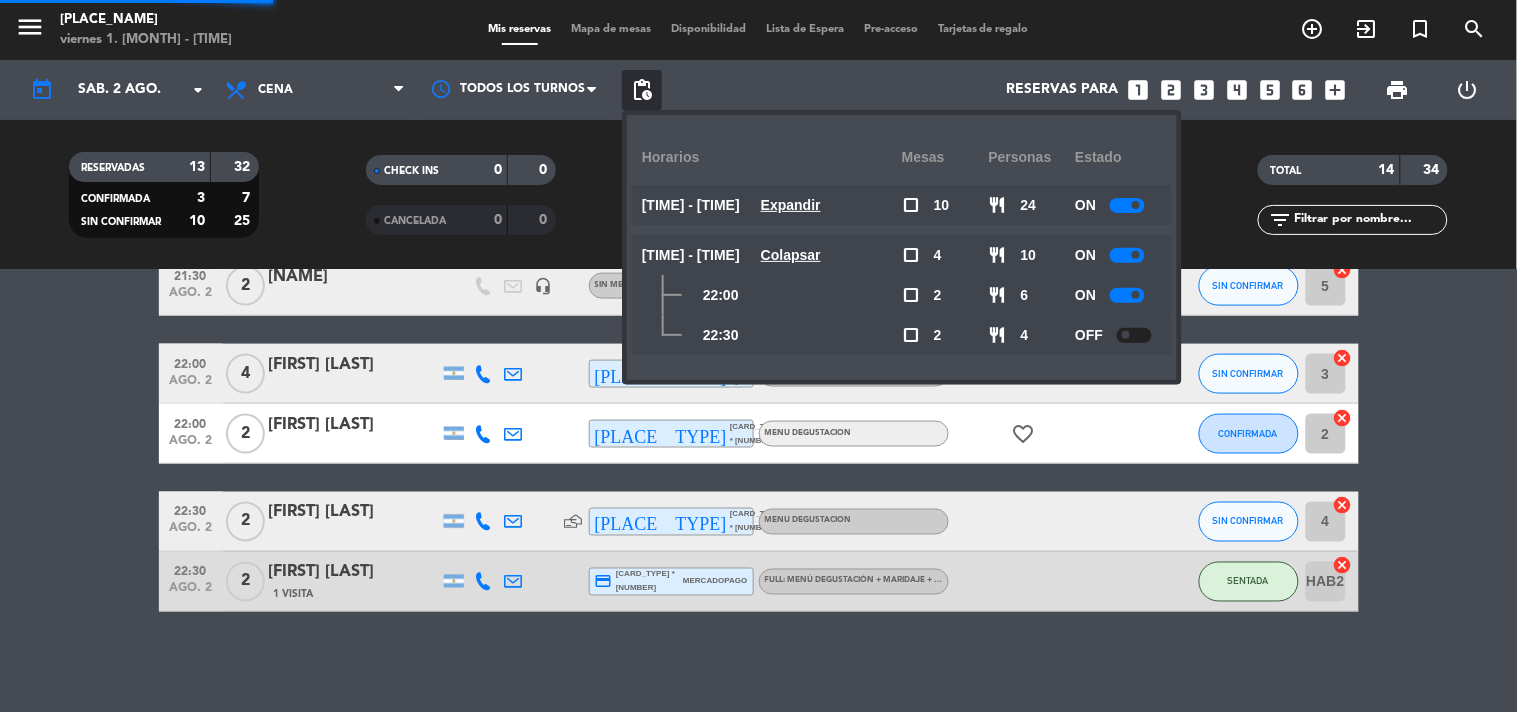 click 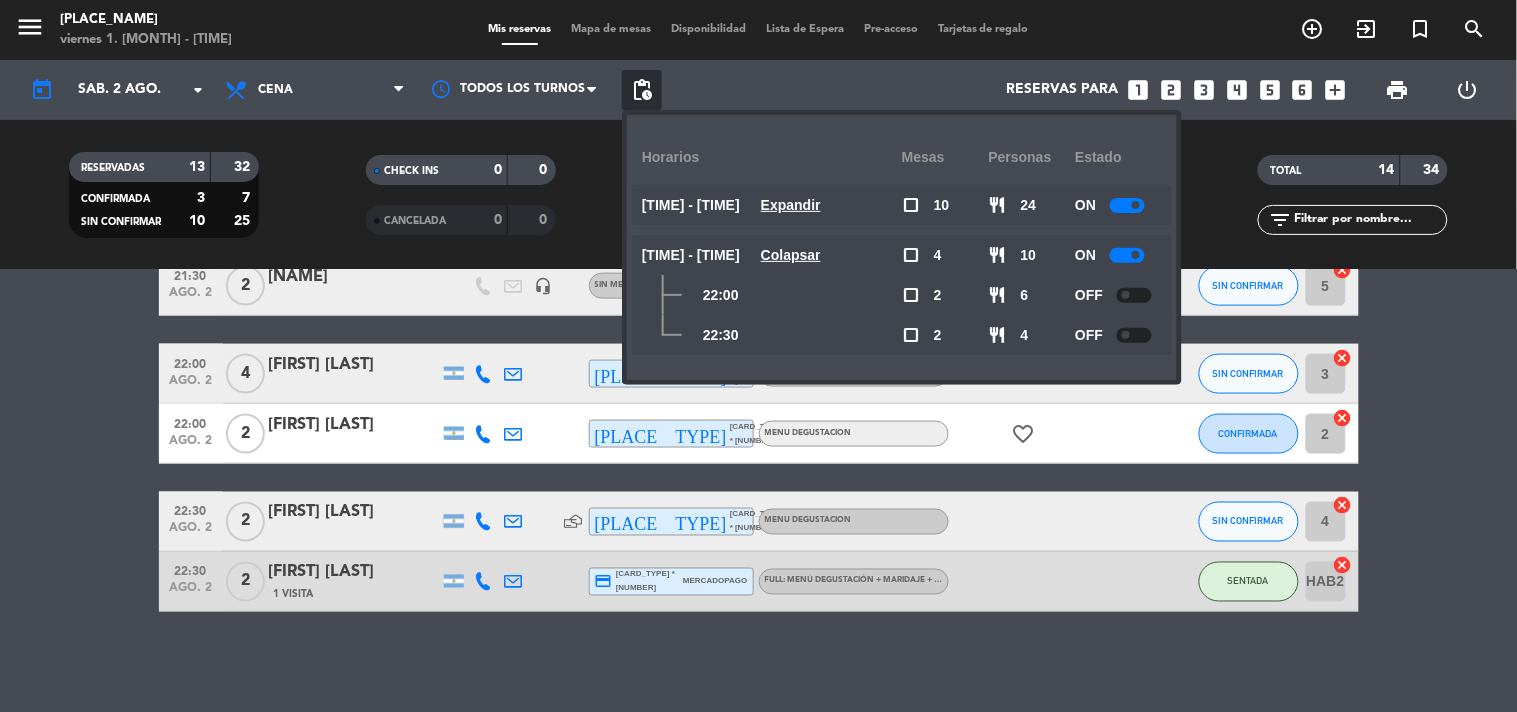 click on "Colapsar" 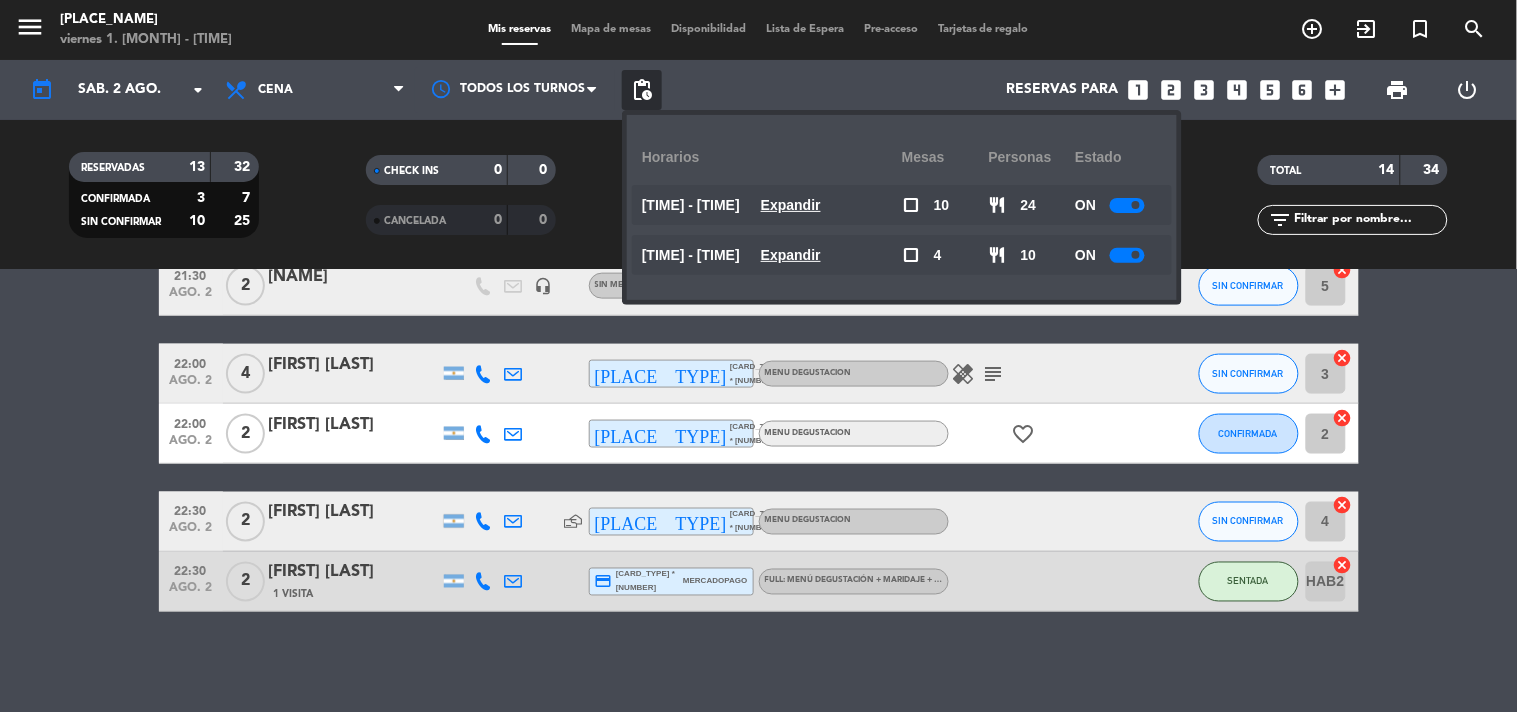 click on "Expandir" 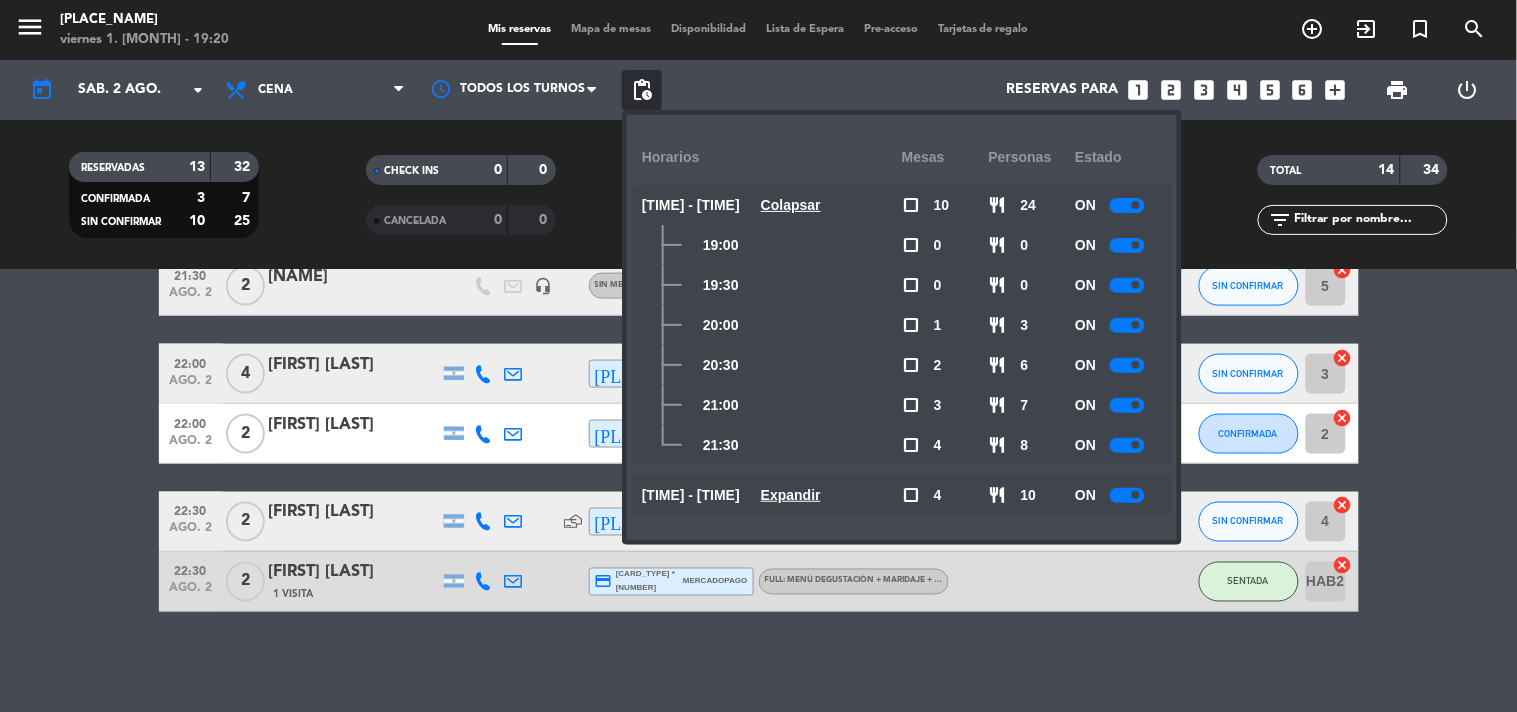 click 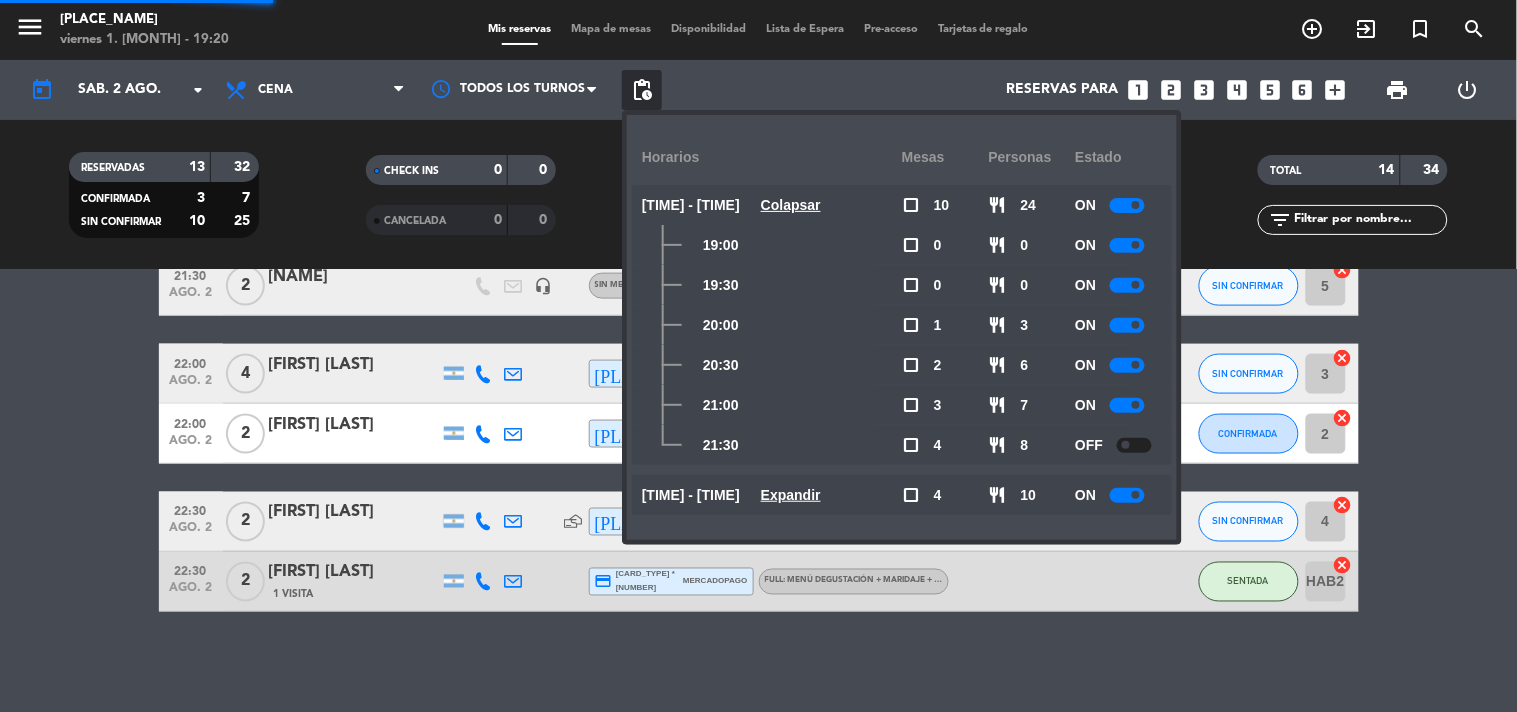 click 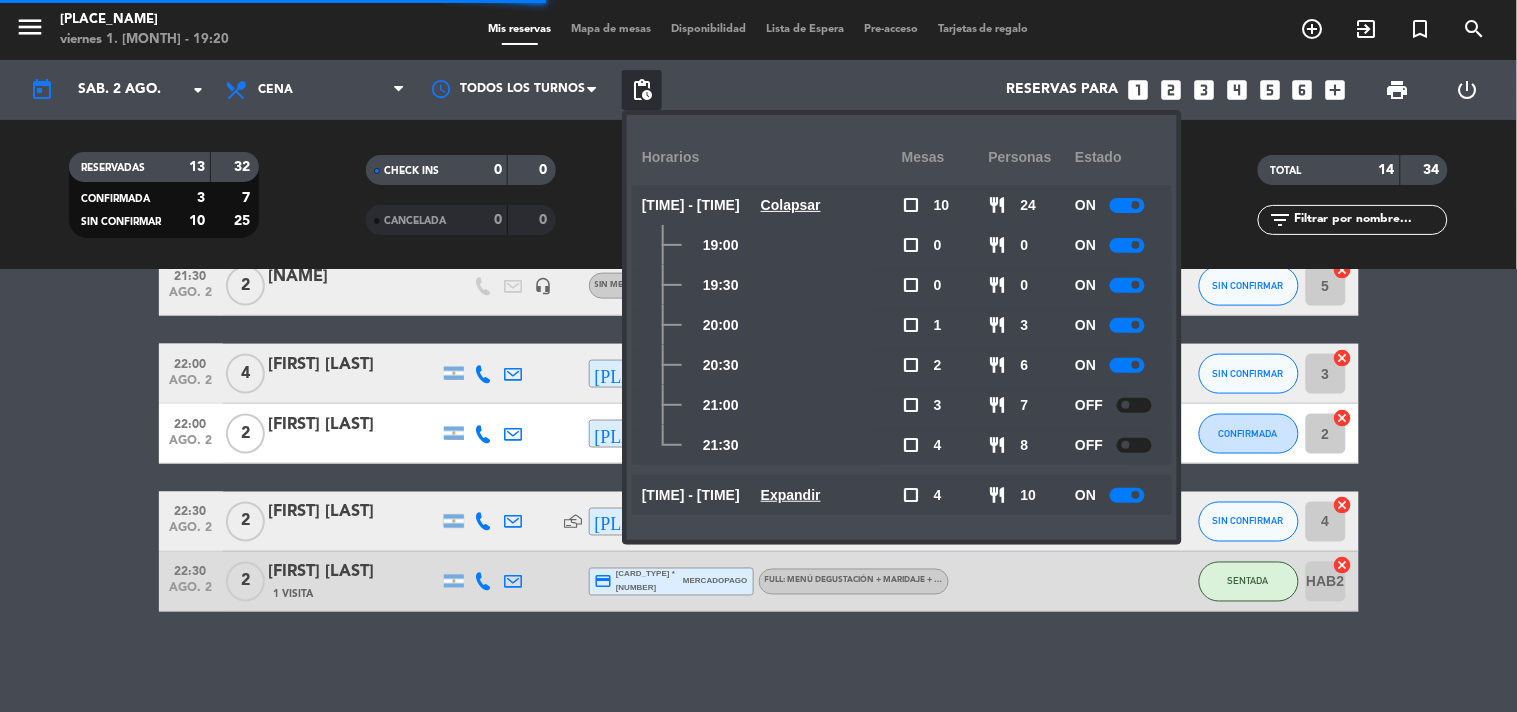 click on "ON" 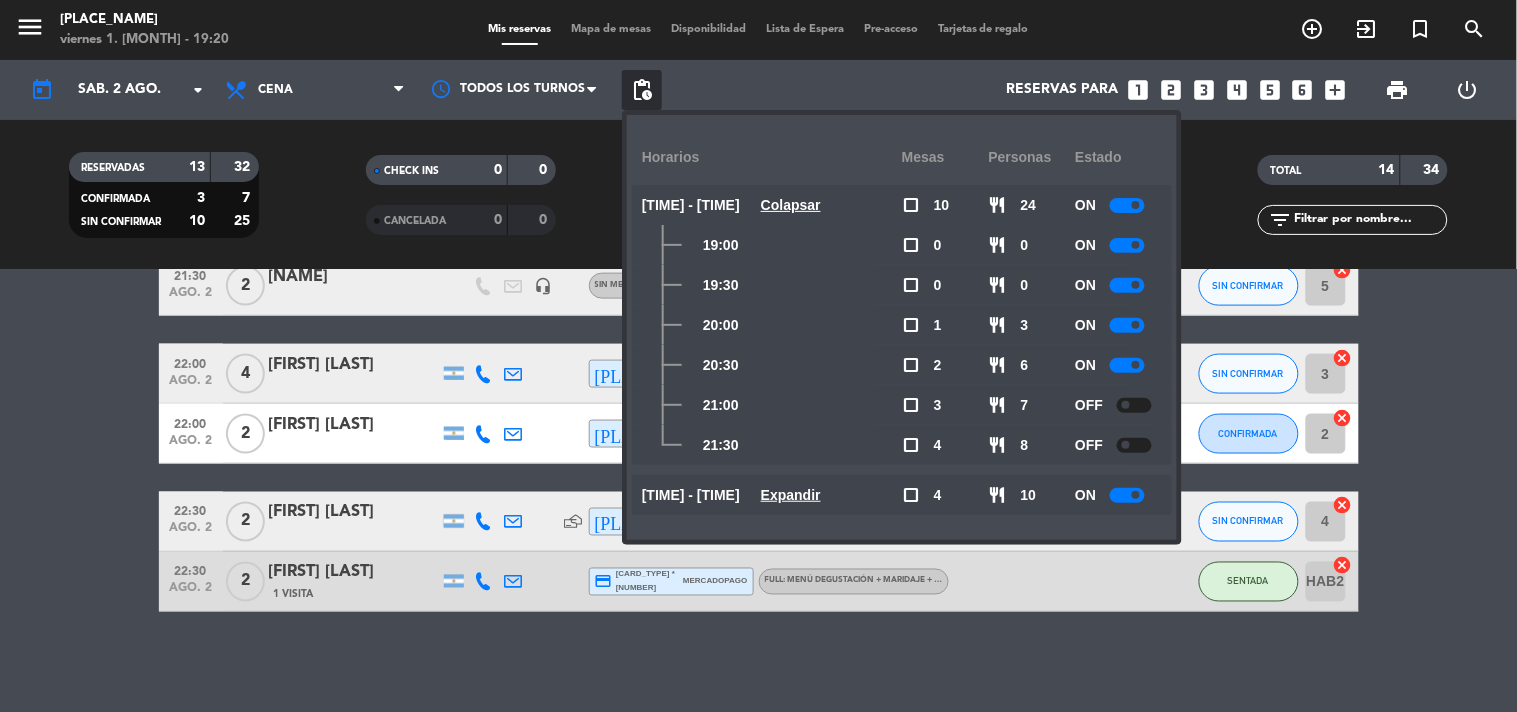 click 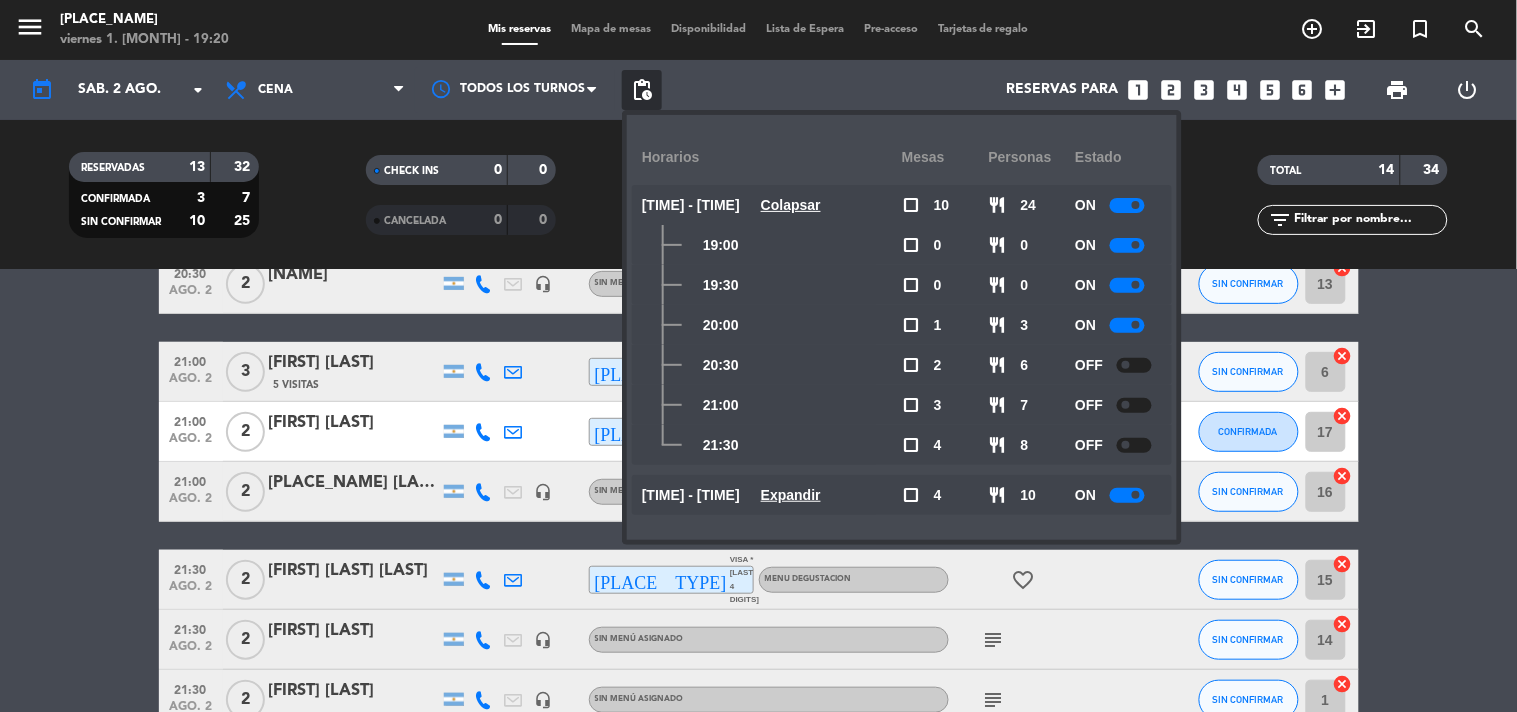 scroll, scrollTop: 174, scrollLeft: 0, axis: vertical 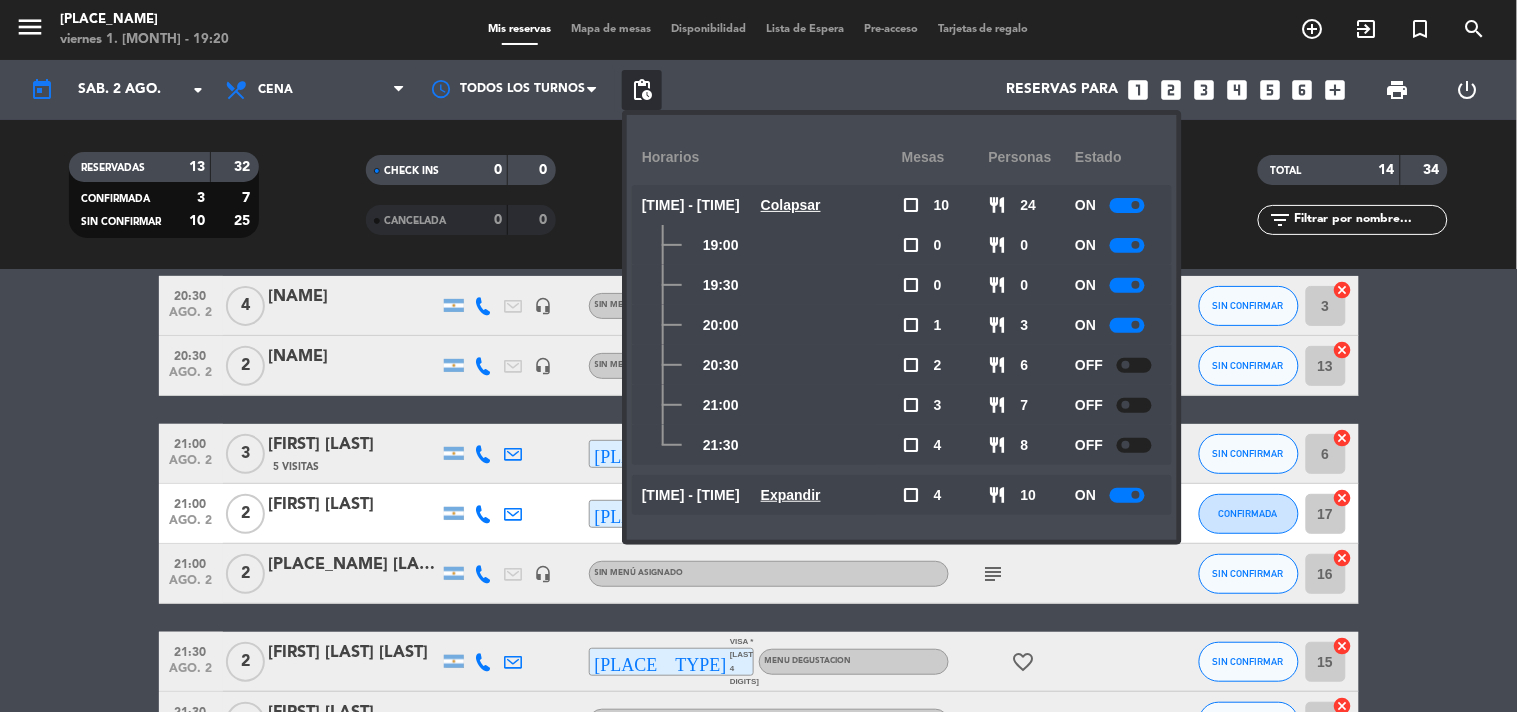 click 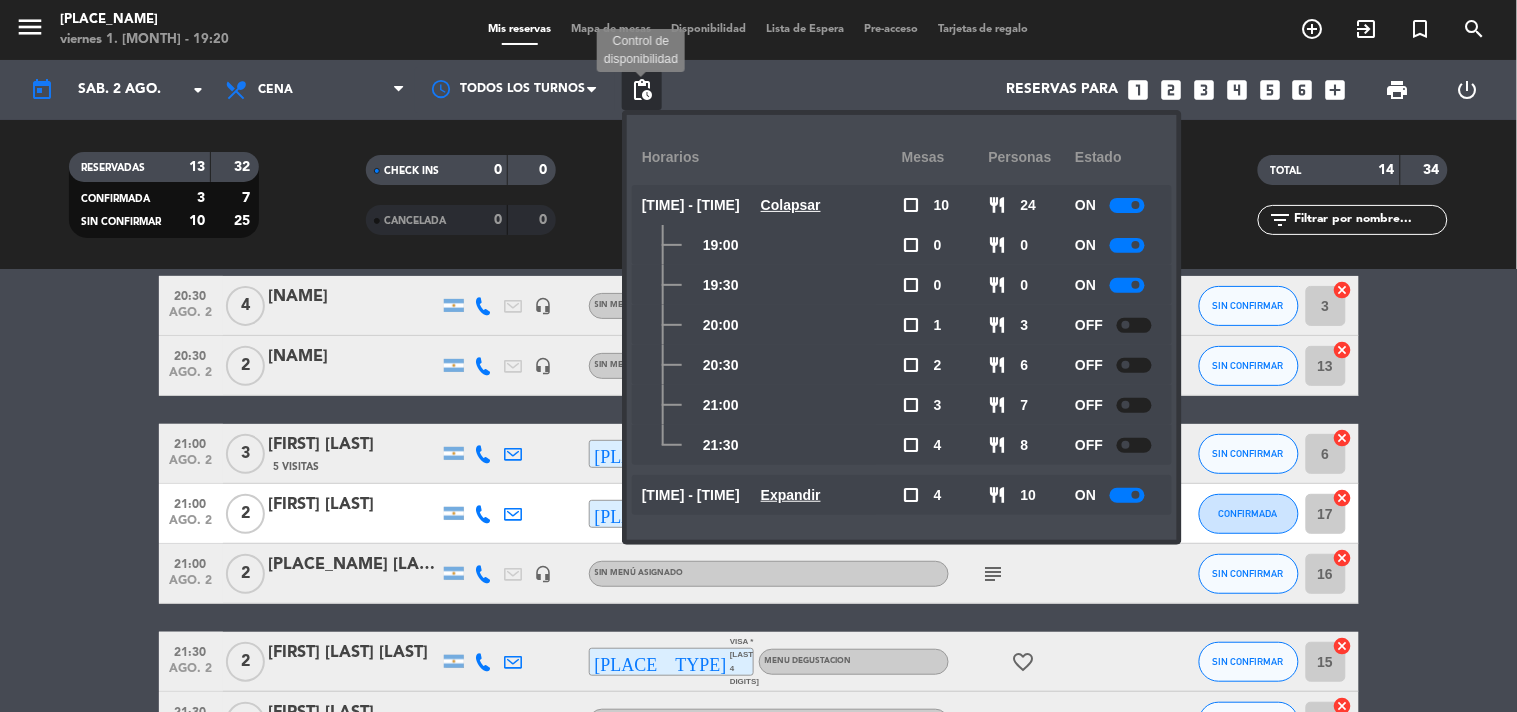 click on "pending_actions" 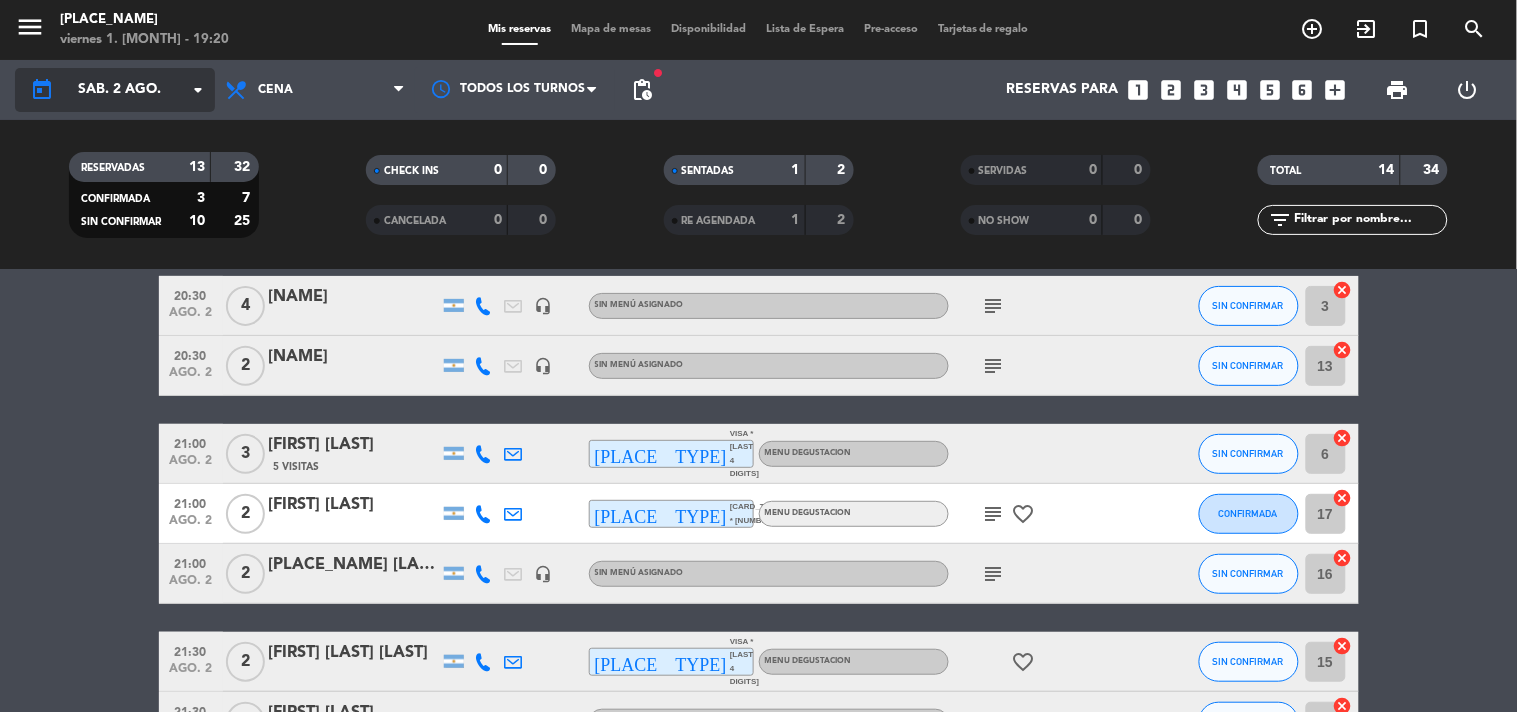 click on "sáb. 2 ago." 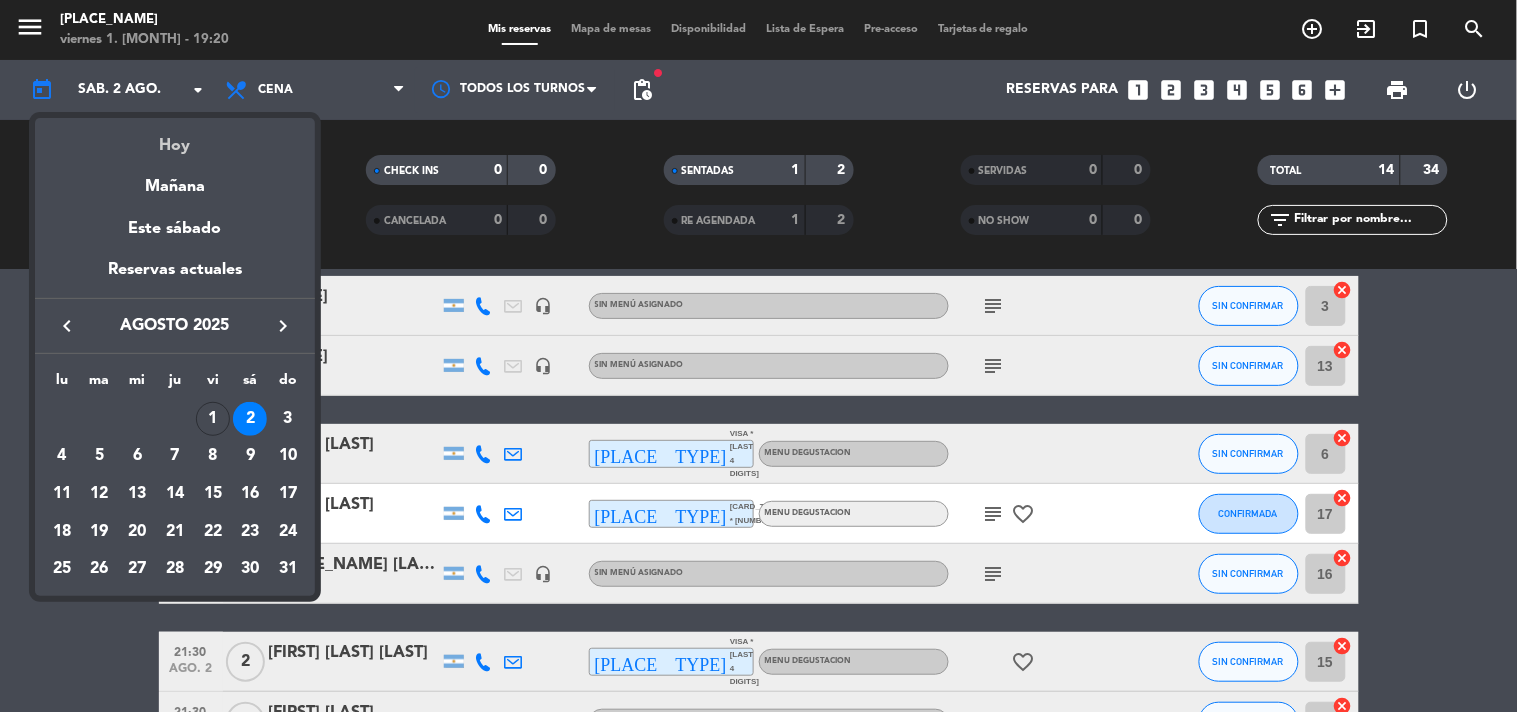 click on "Hoy" at bounding box center [175, 138] 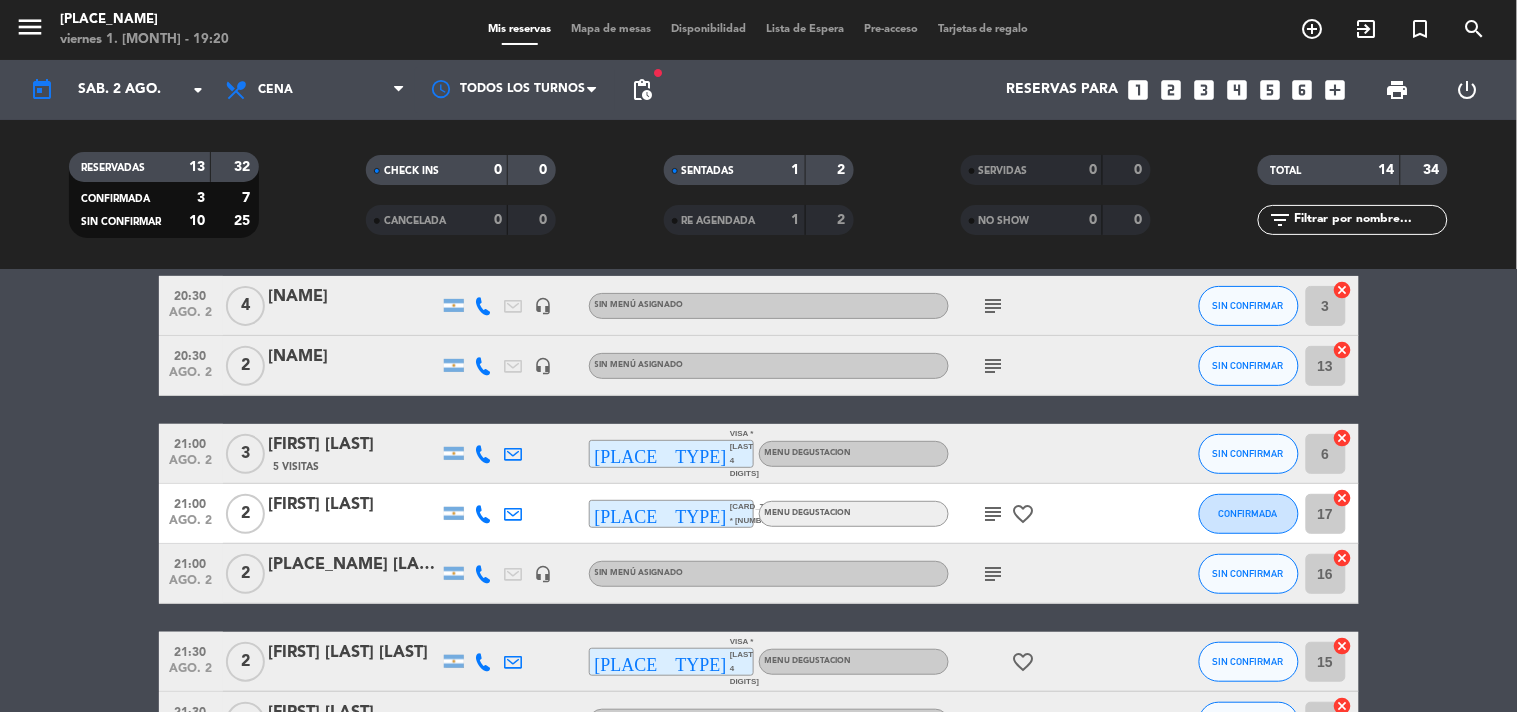 type on "vie. 1 ago." 